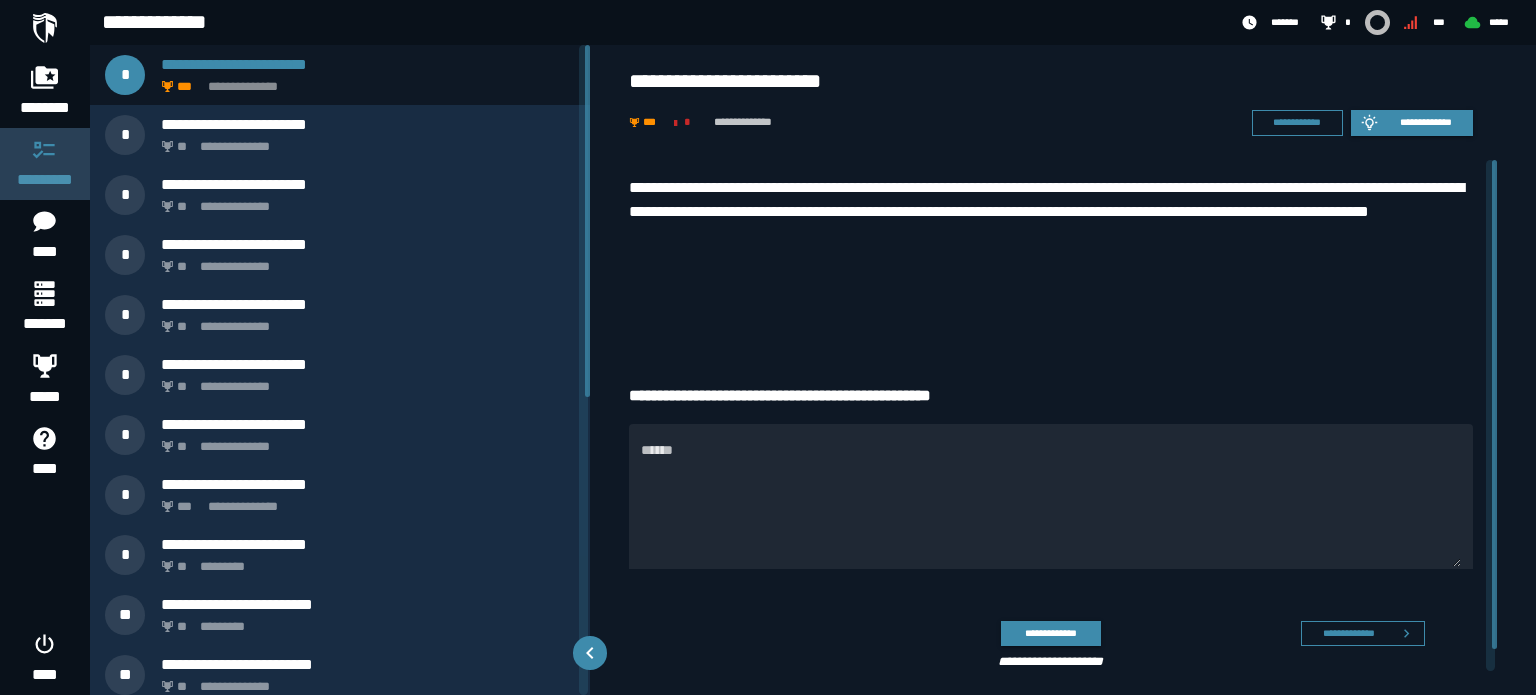 scroll, scrollTop: 0, scrollLeft: 0, axis: both 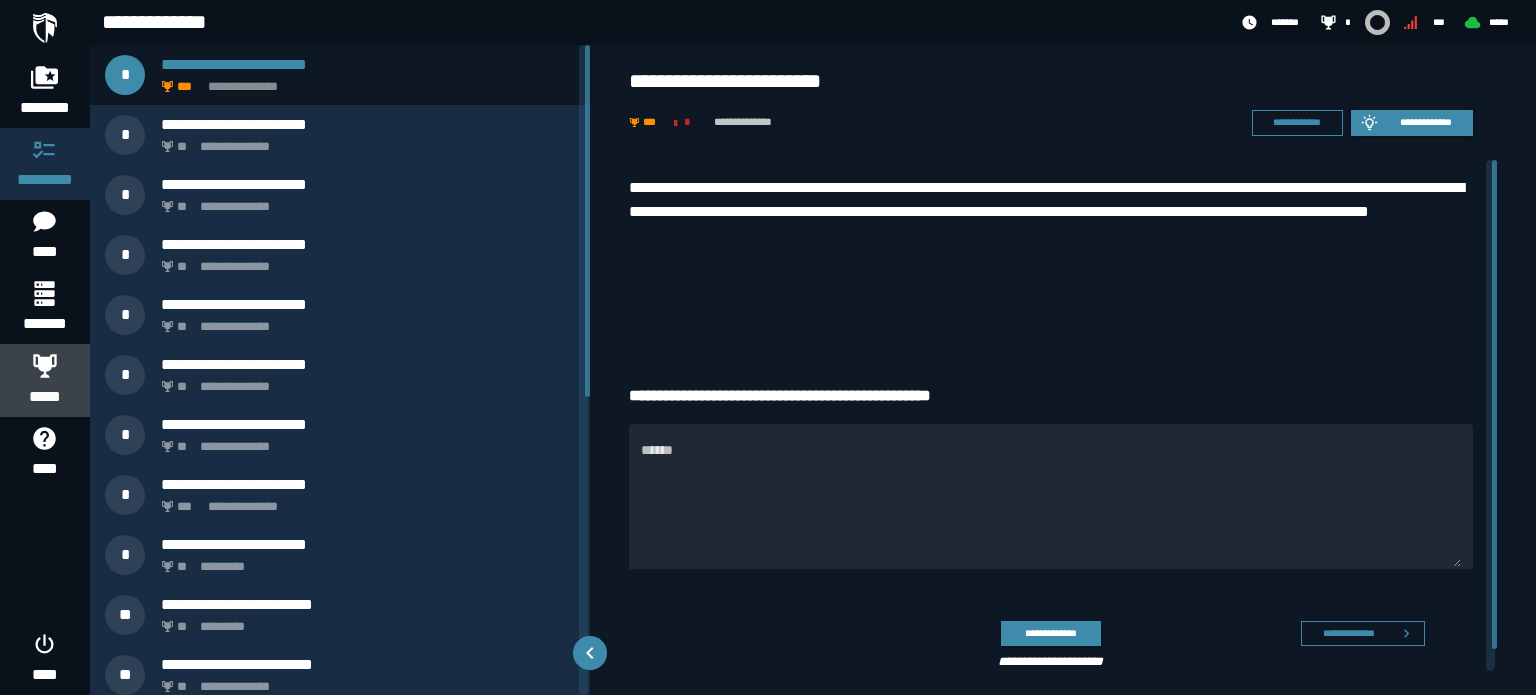 click on "*****" at bounding box center (45, 397) 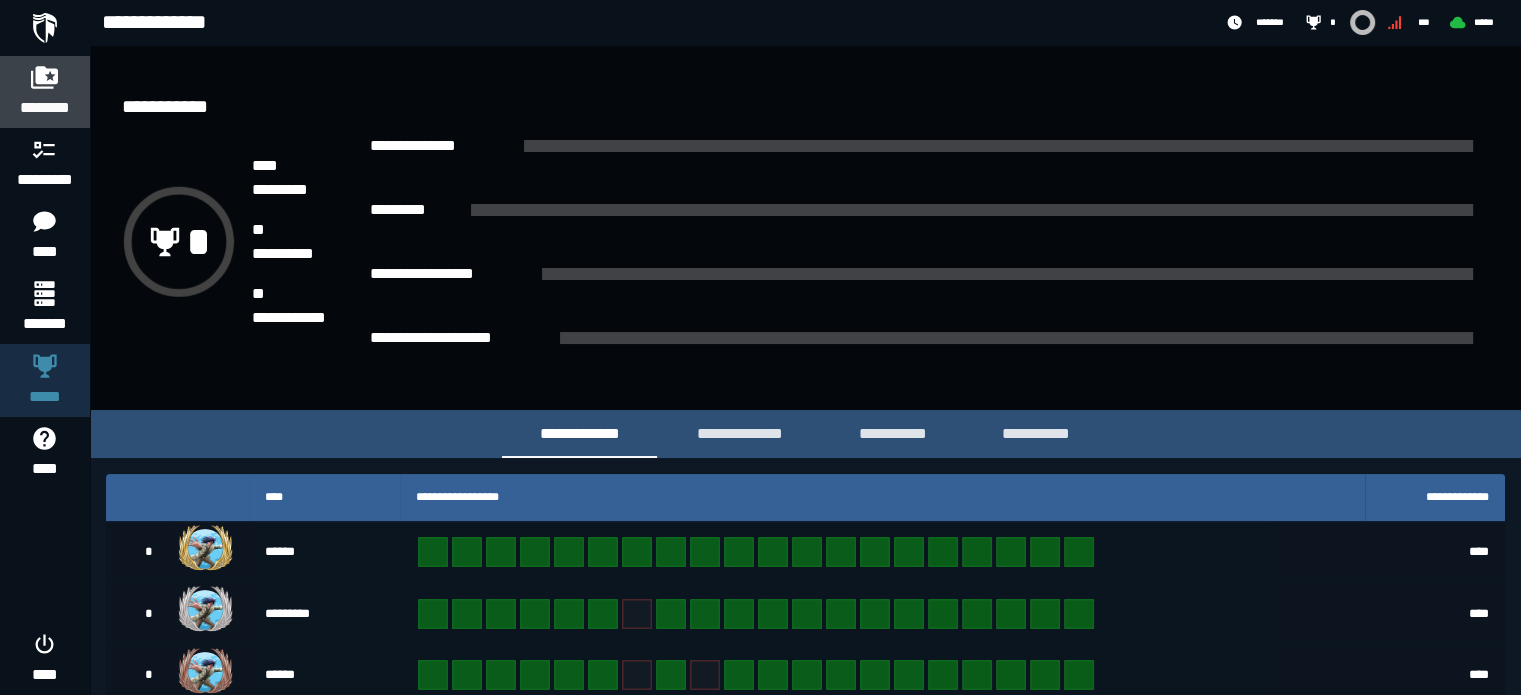 click 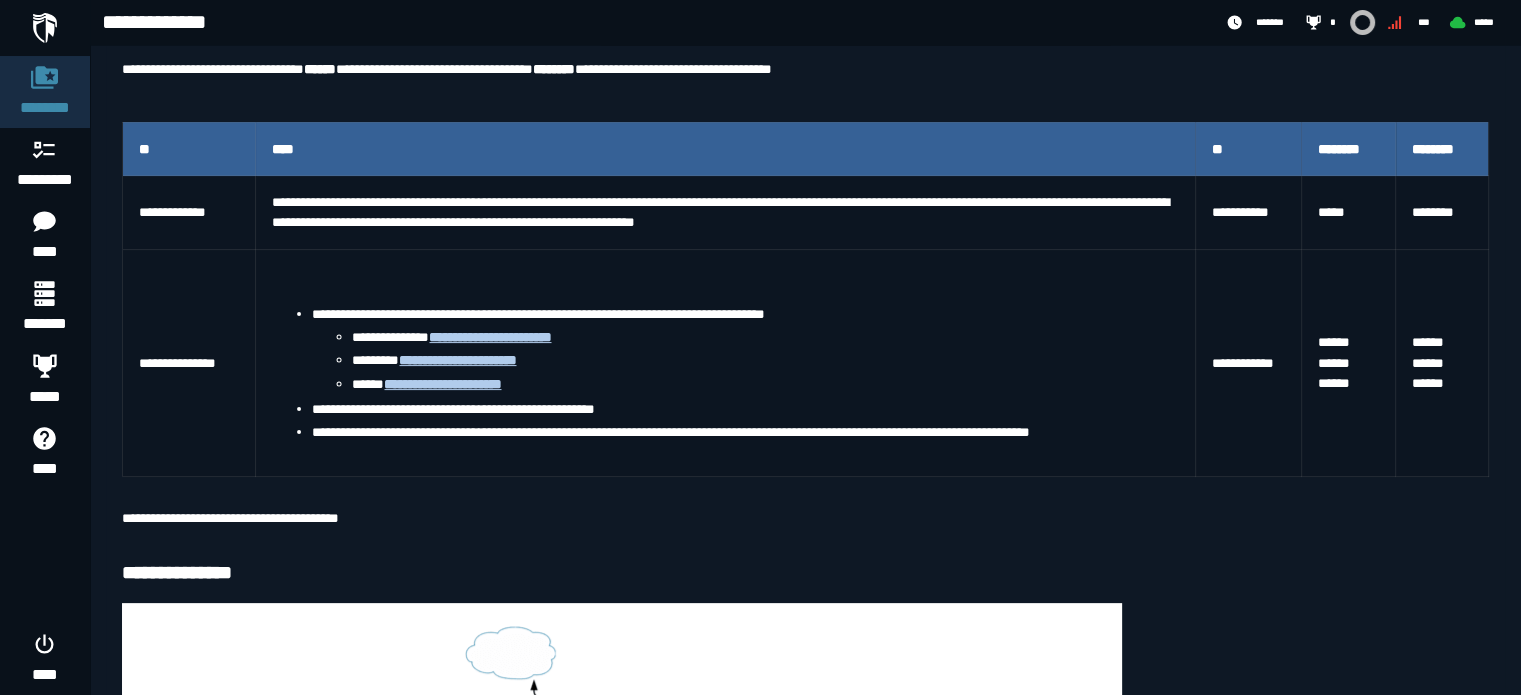 scroll, scrollTop: 356, scrollLeft: 0, axis: vertical 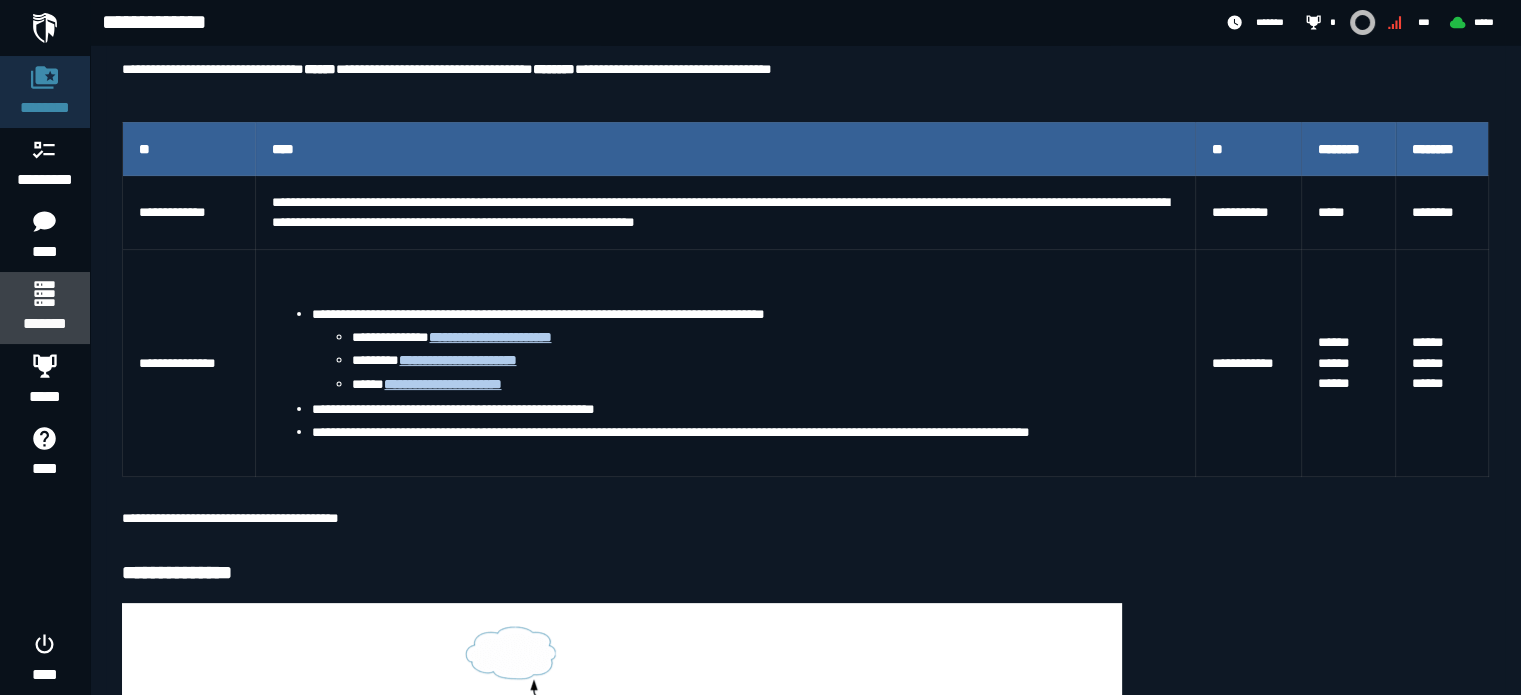 click at bounding box center (44, 293) 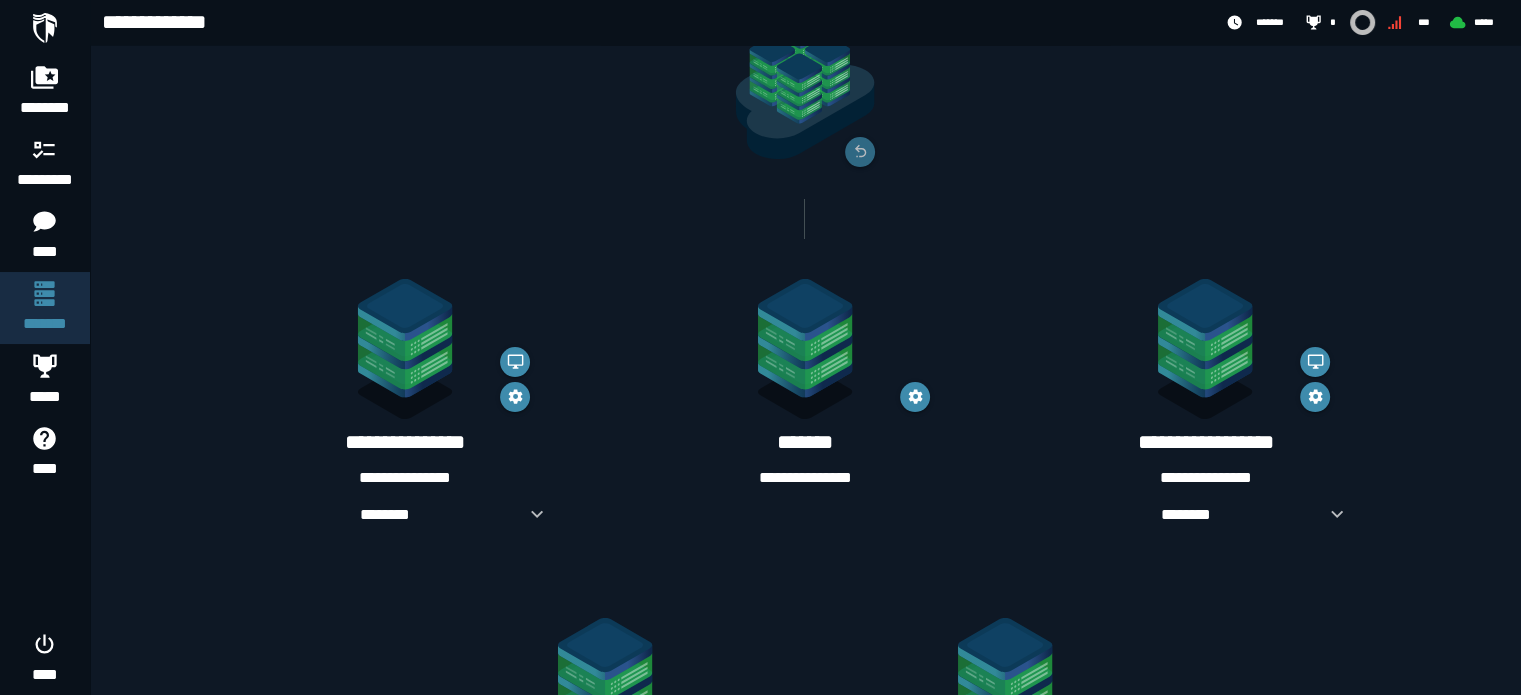 scroll, scrollTop: 341, scrollLeft: 0, axis: vertical 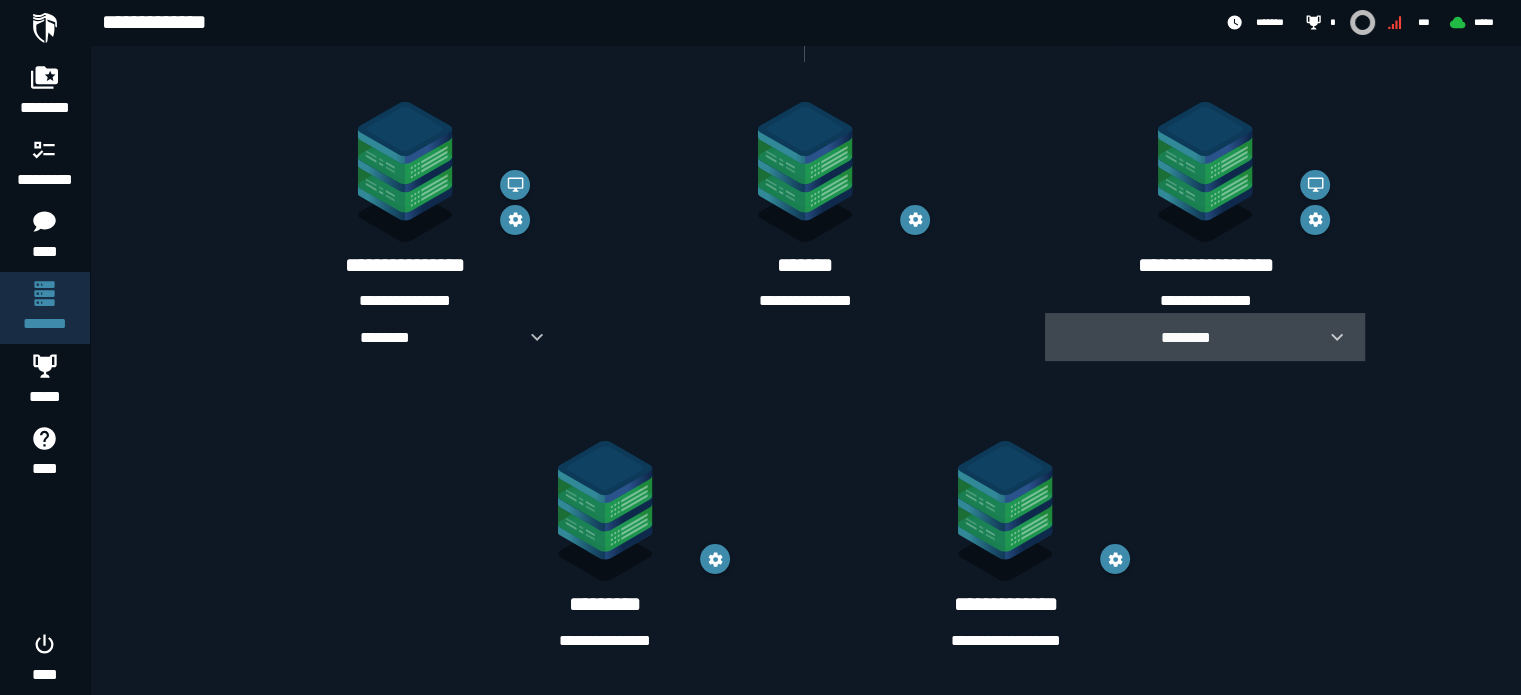 click 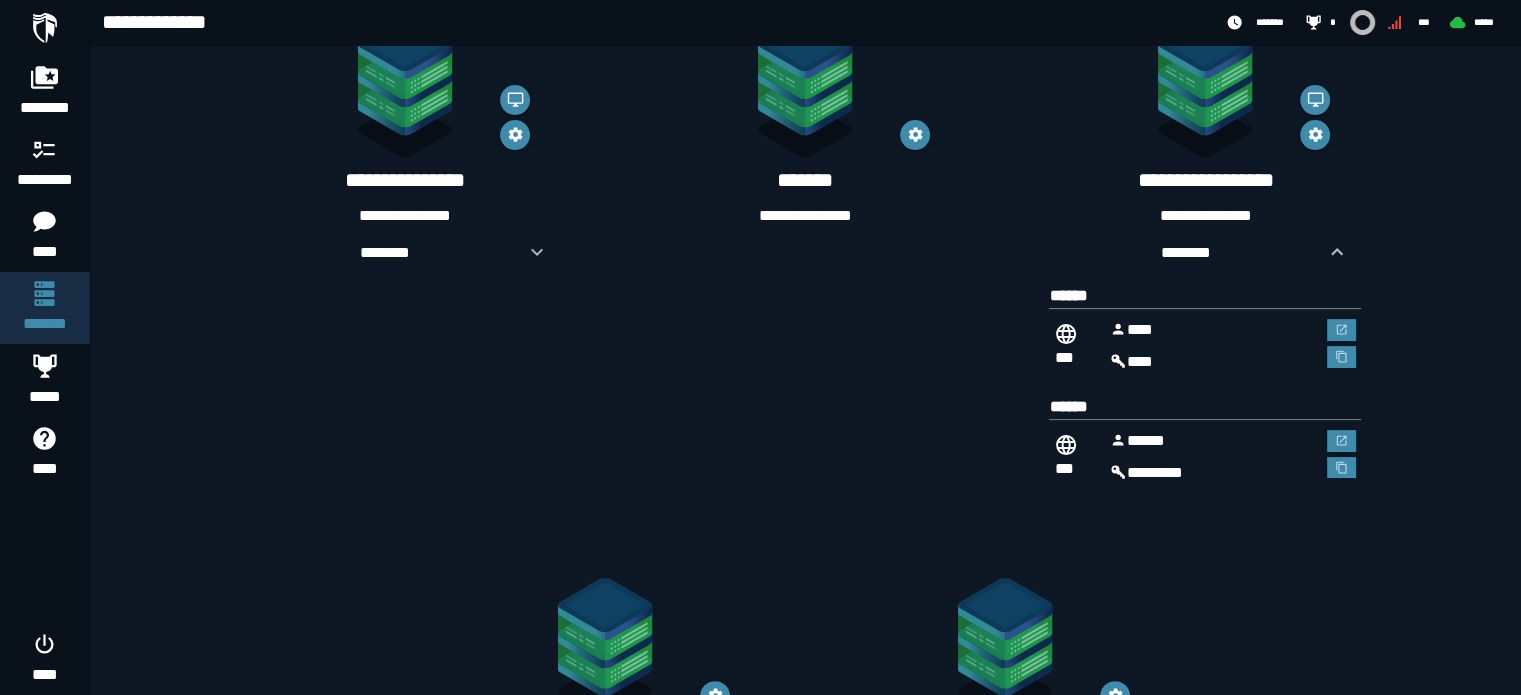 scroll, scrollTop: 425, scrollLeft: 0, axis: vertical 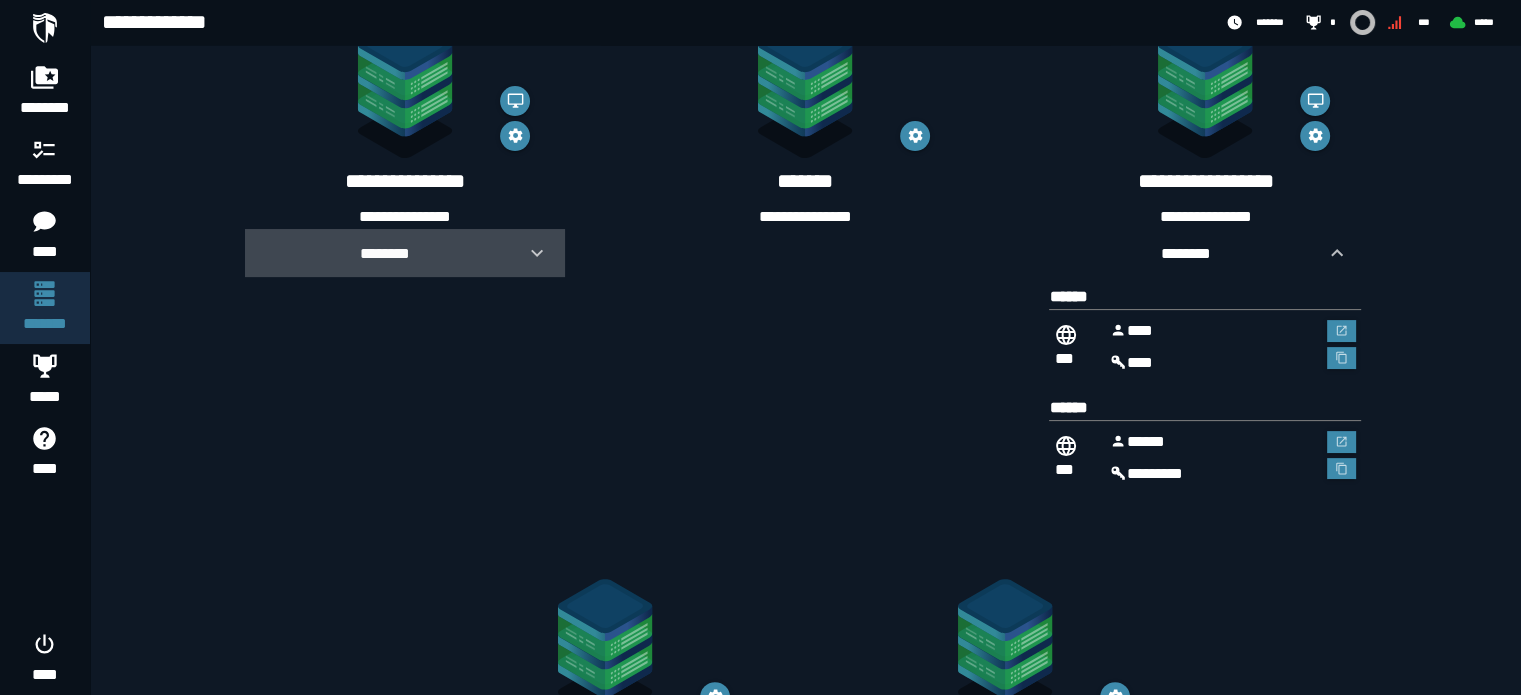 click 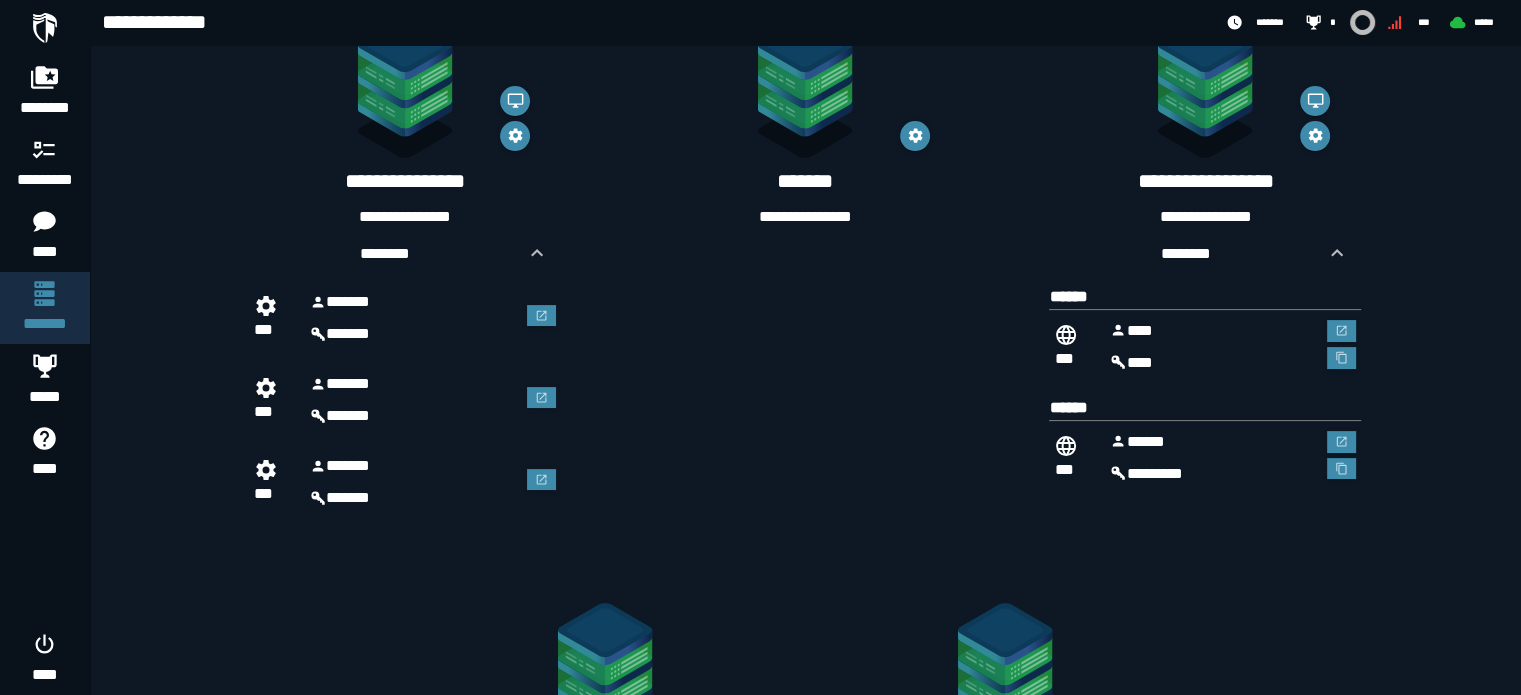 scroll, scrollTop: 588, scrollLeft: 0, axis: vertical 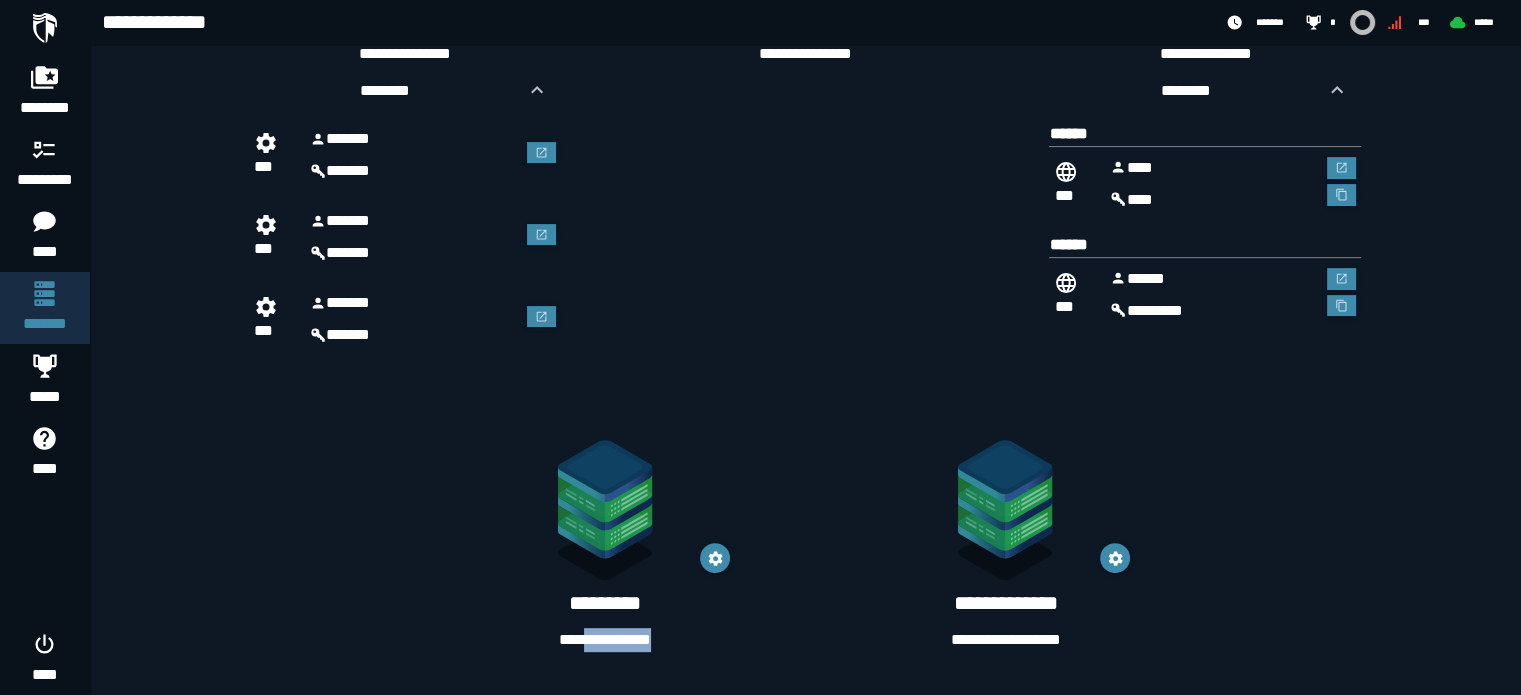drag, startPoint x: 672, startPoint y: 635, endPoint x: 572, endPoint y: 643, distance: 100.31949 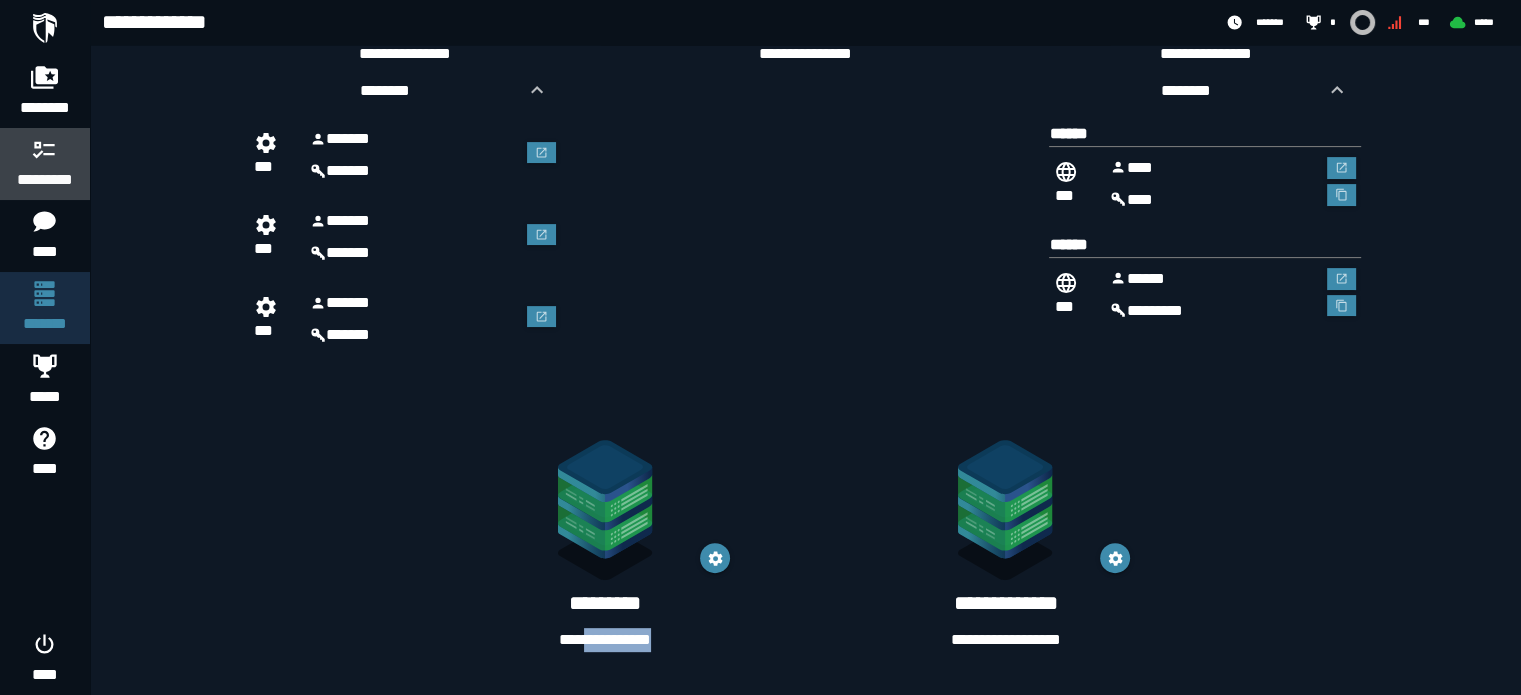 click on "*********" at bounding box center [45, 164] 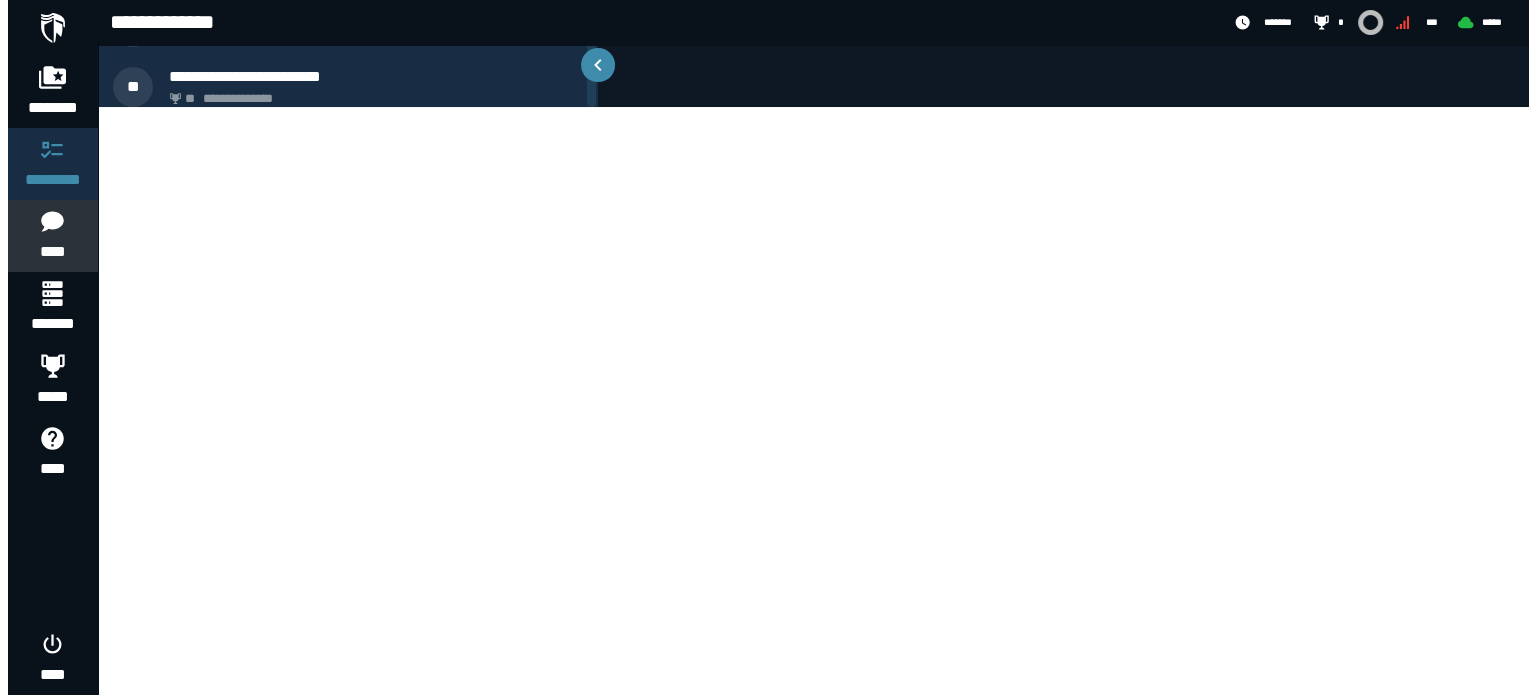 scroll, scrollTop: 0, scrollLeft: 0, axis: both 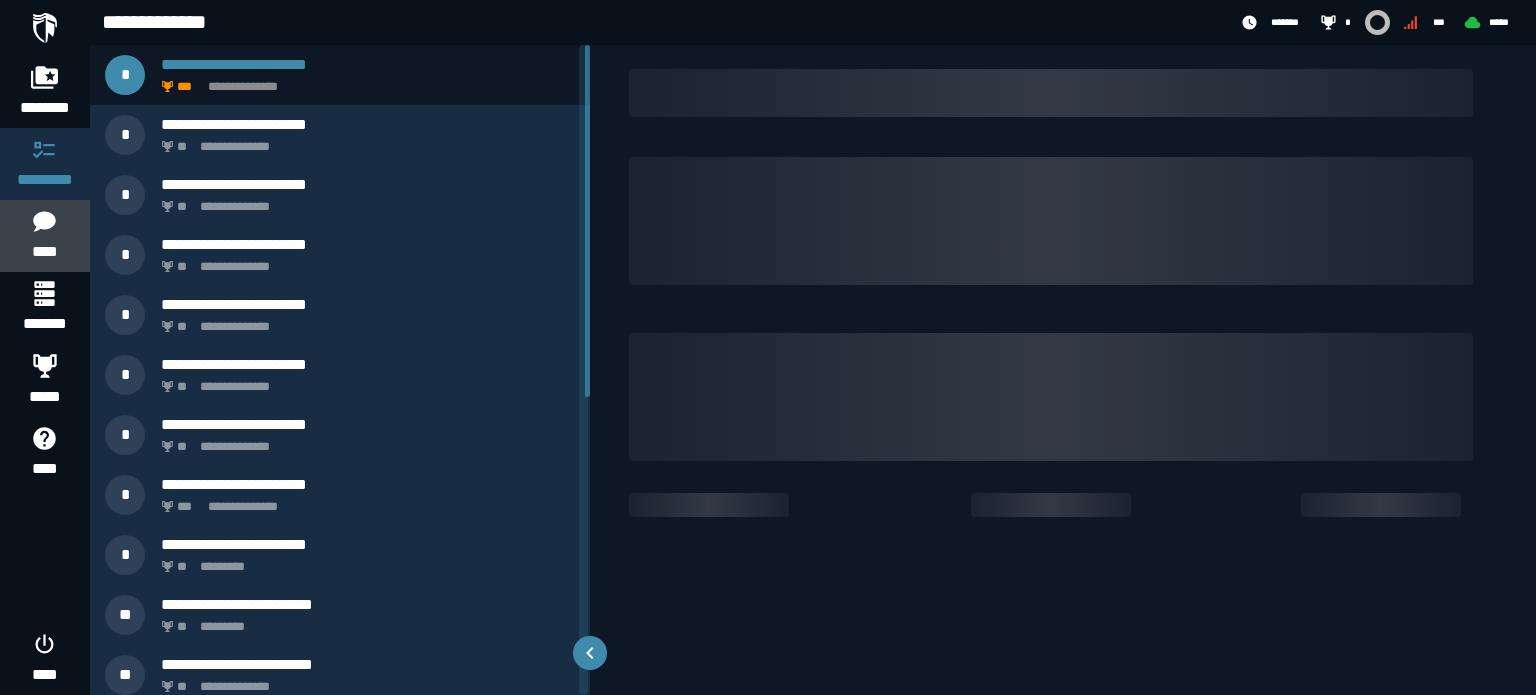 click on "****" at bounding box center [44, 252] 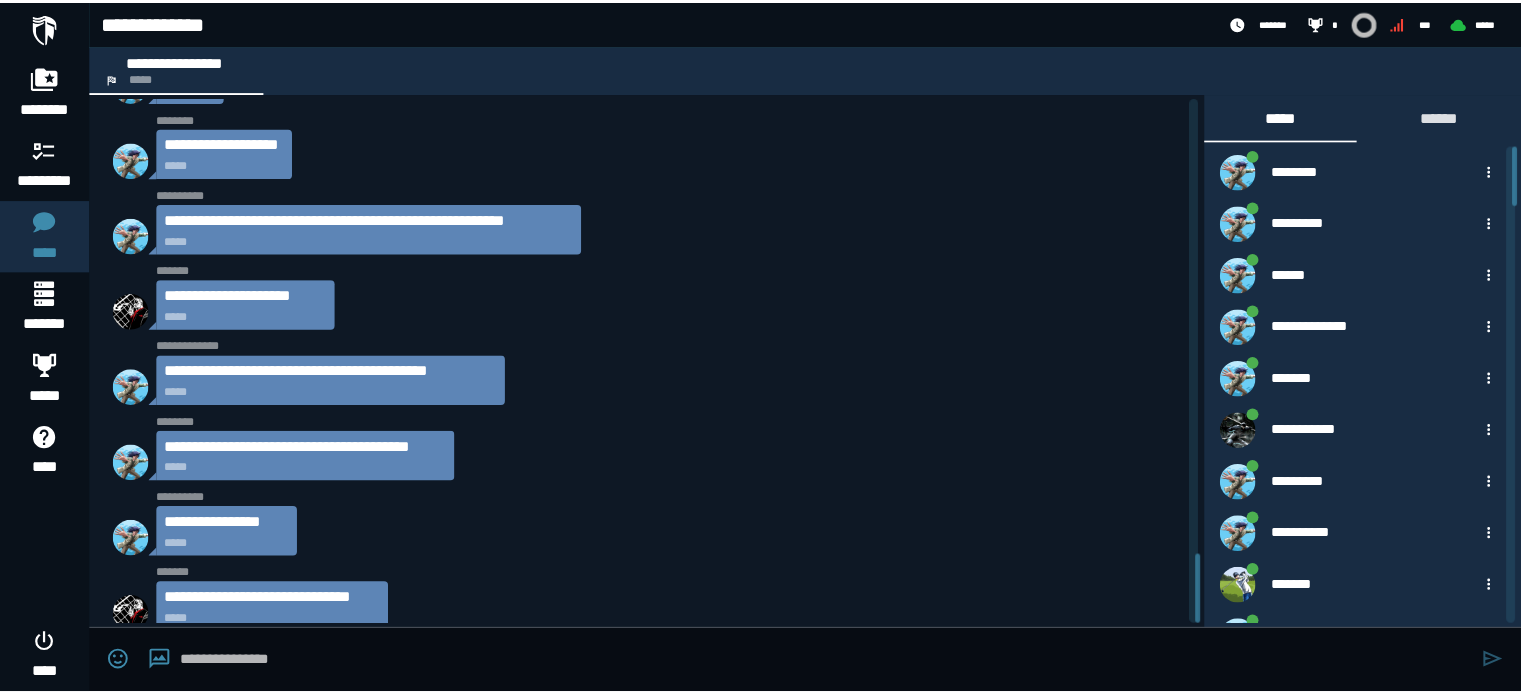 scroll, scrollTop: 3452, scrollLeft: 0, axis: vertical 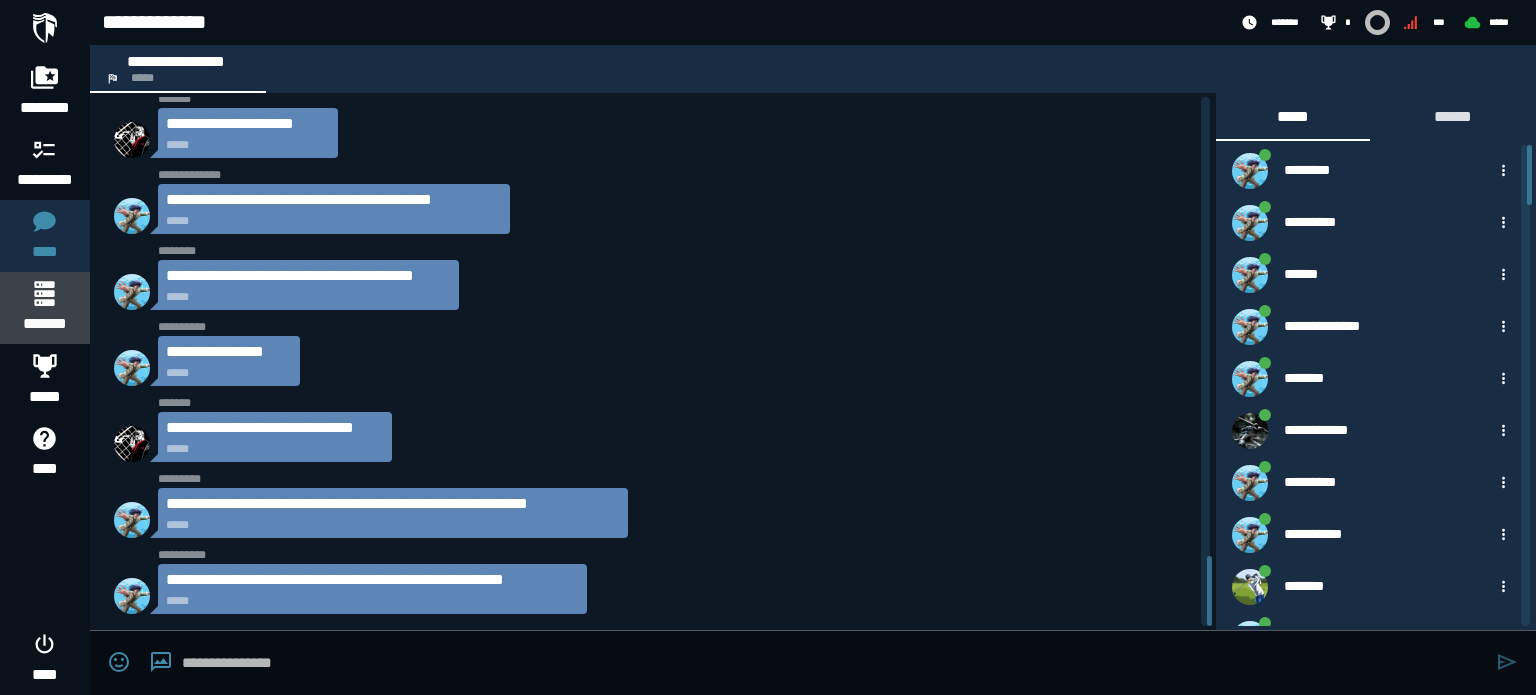 click on "*******" at bounding box center [44, 324] 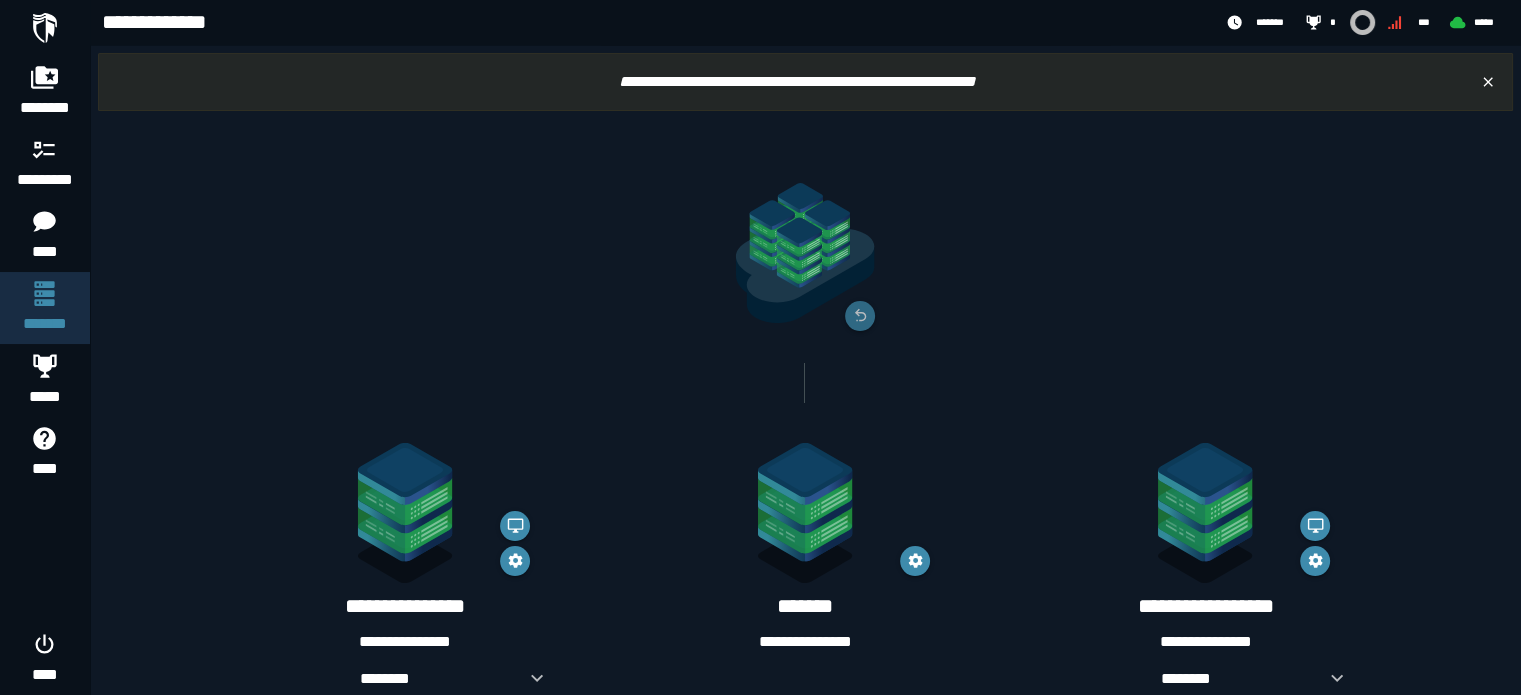 scroll, scrollTop: 234, scrollLeft: 0, axis: vertical 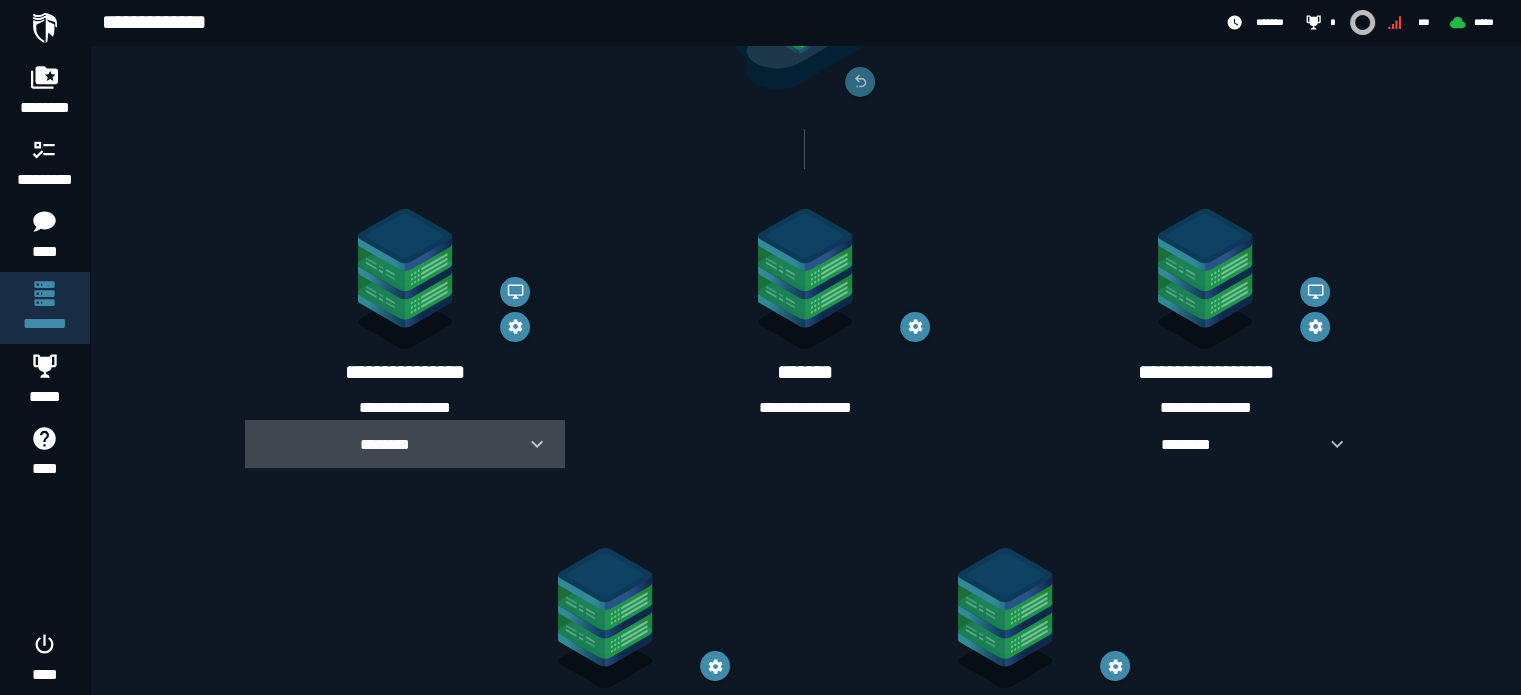 click 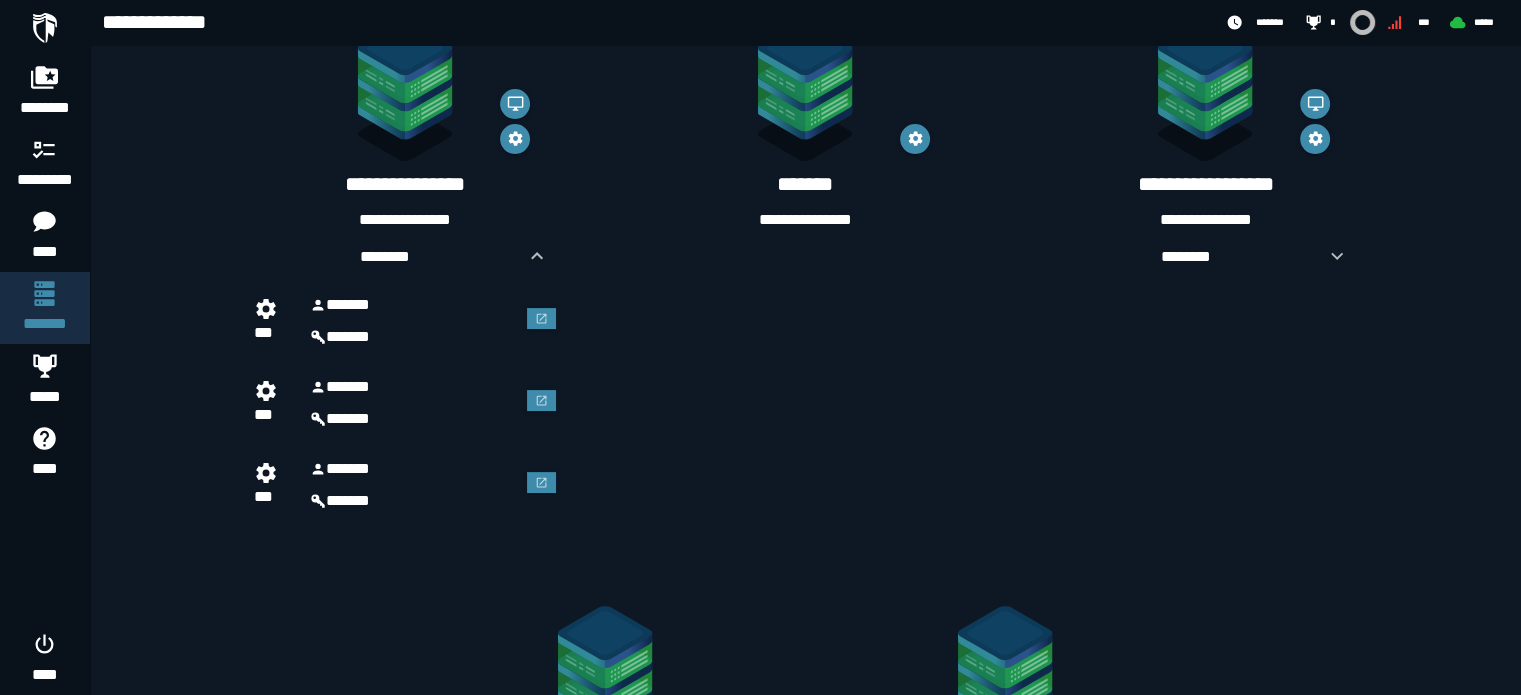 scroll, scrollTop: 420, scrollLeft: 0, axis: vertical 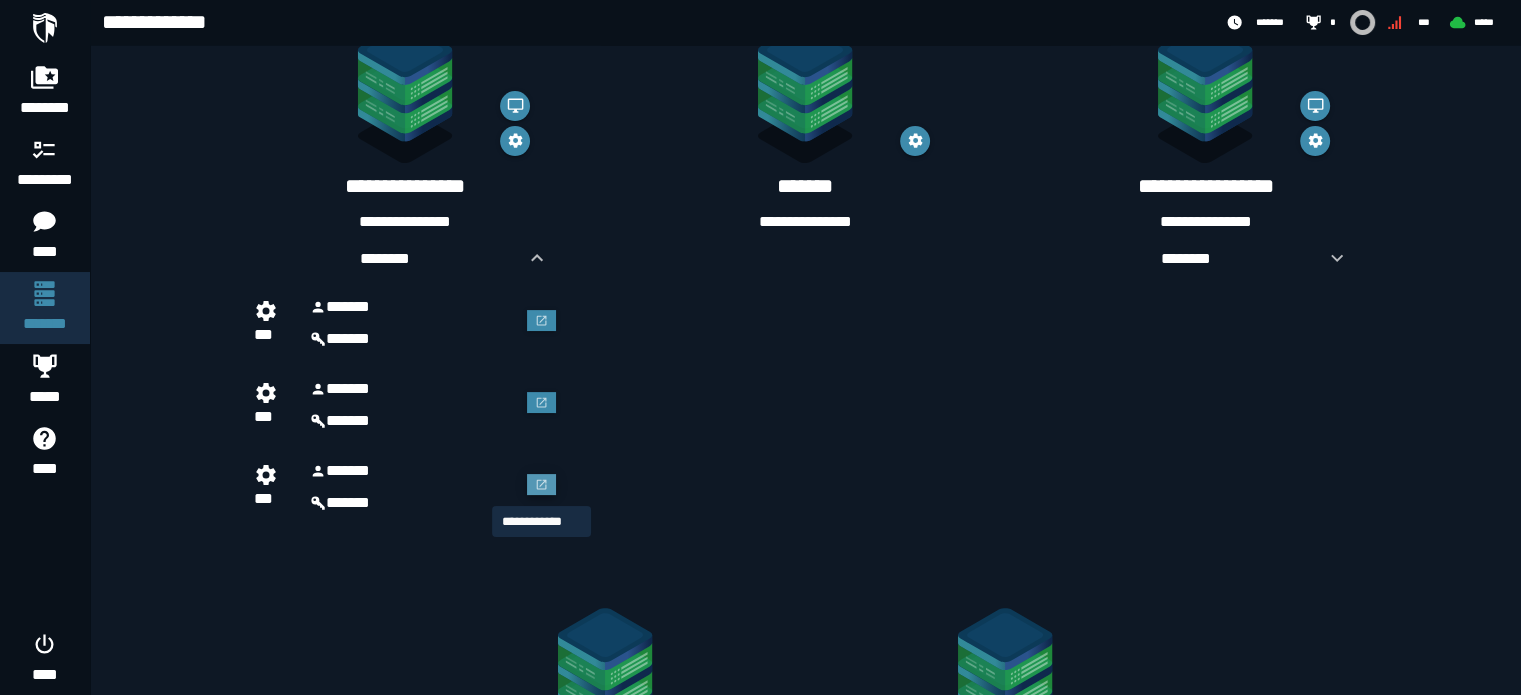click 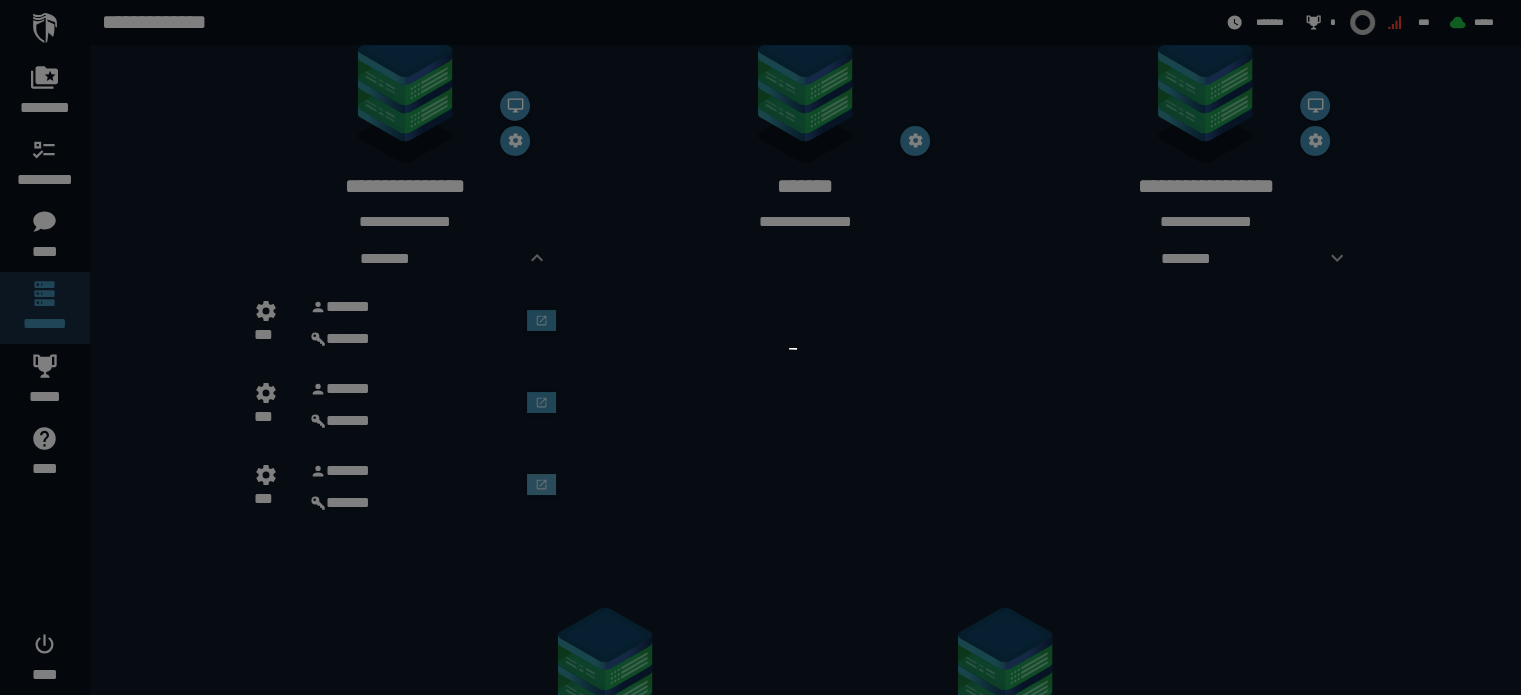 scroll, scrollTop: 0, scrollLeft: 0, axis: both 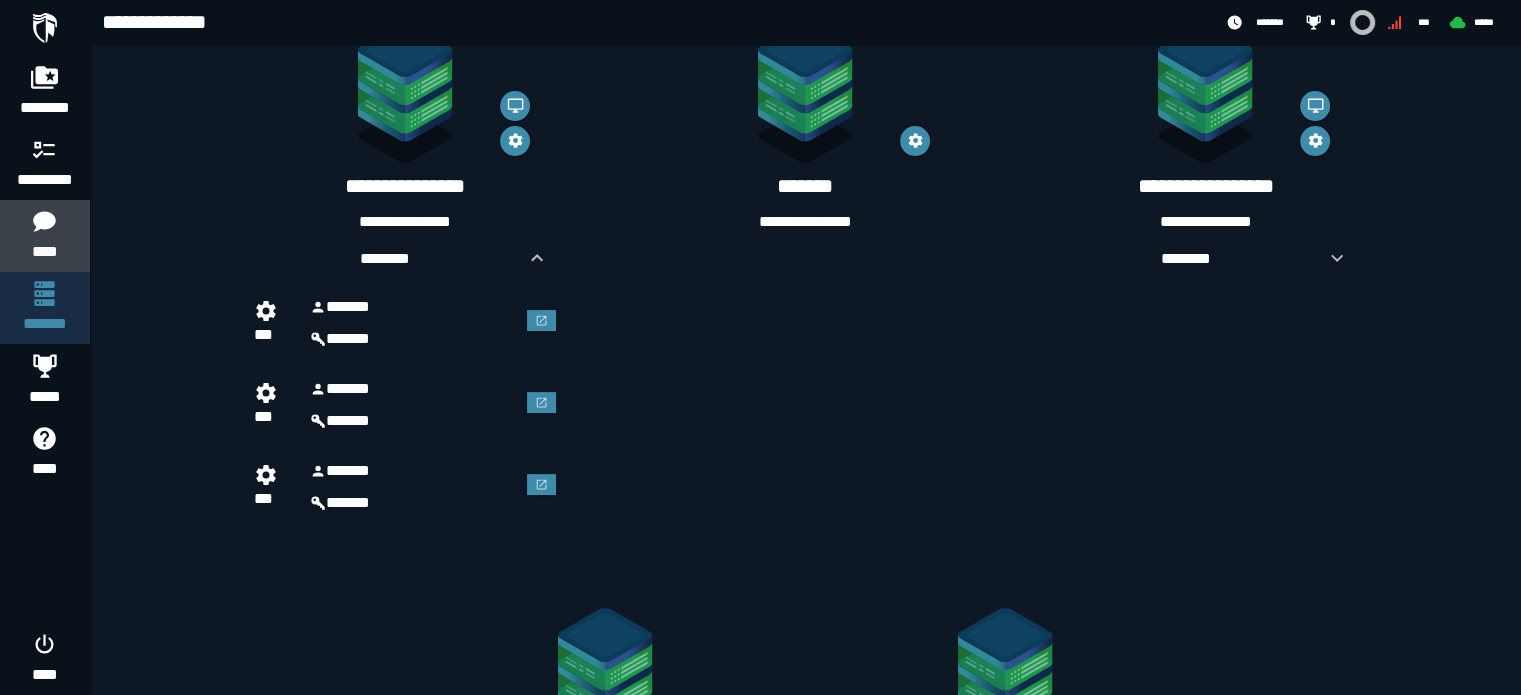 click on "****" at bounding box center (44, 252) 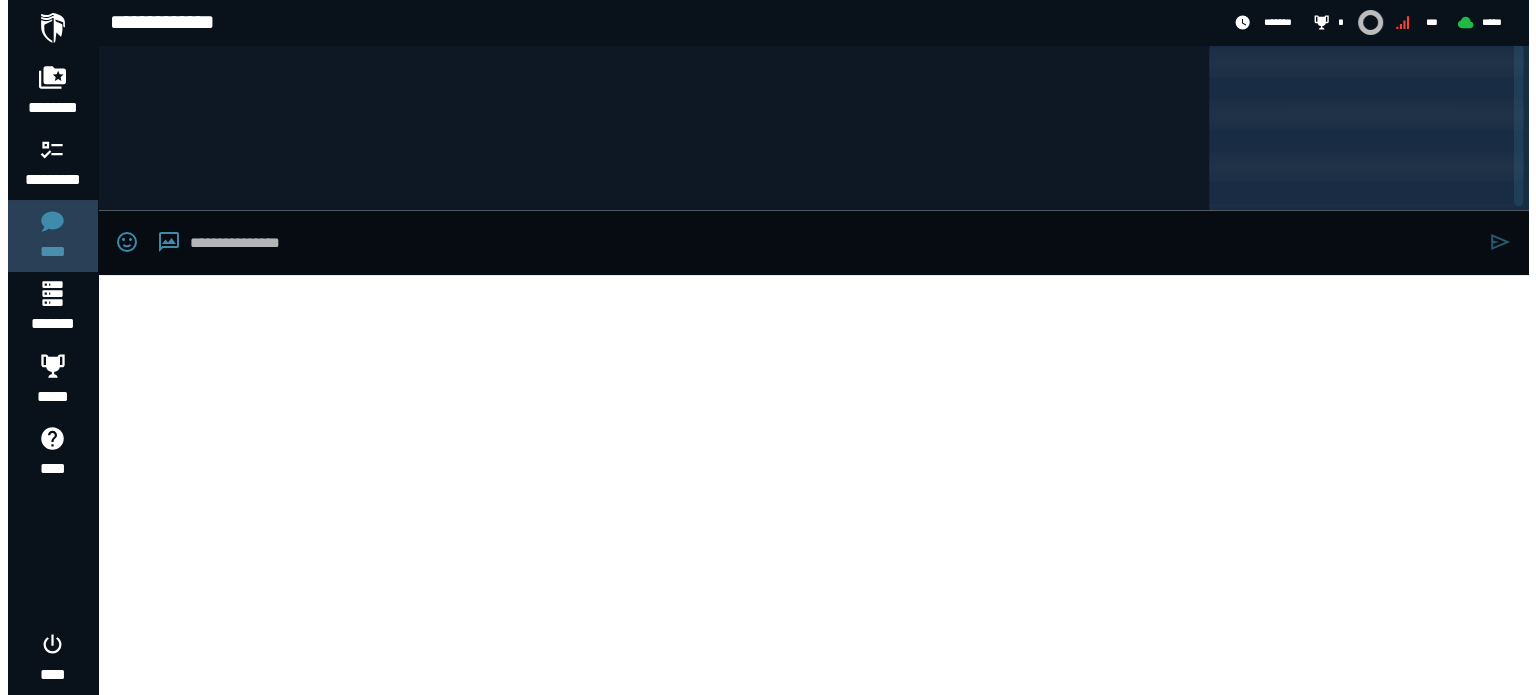 scroll, scrollTop: 0, scrollLeft: 0, axis: both 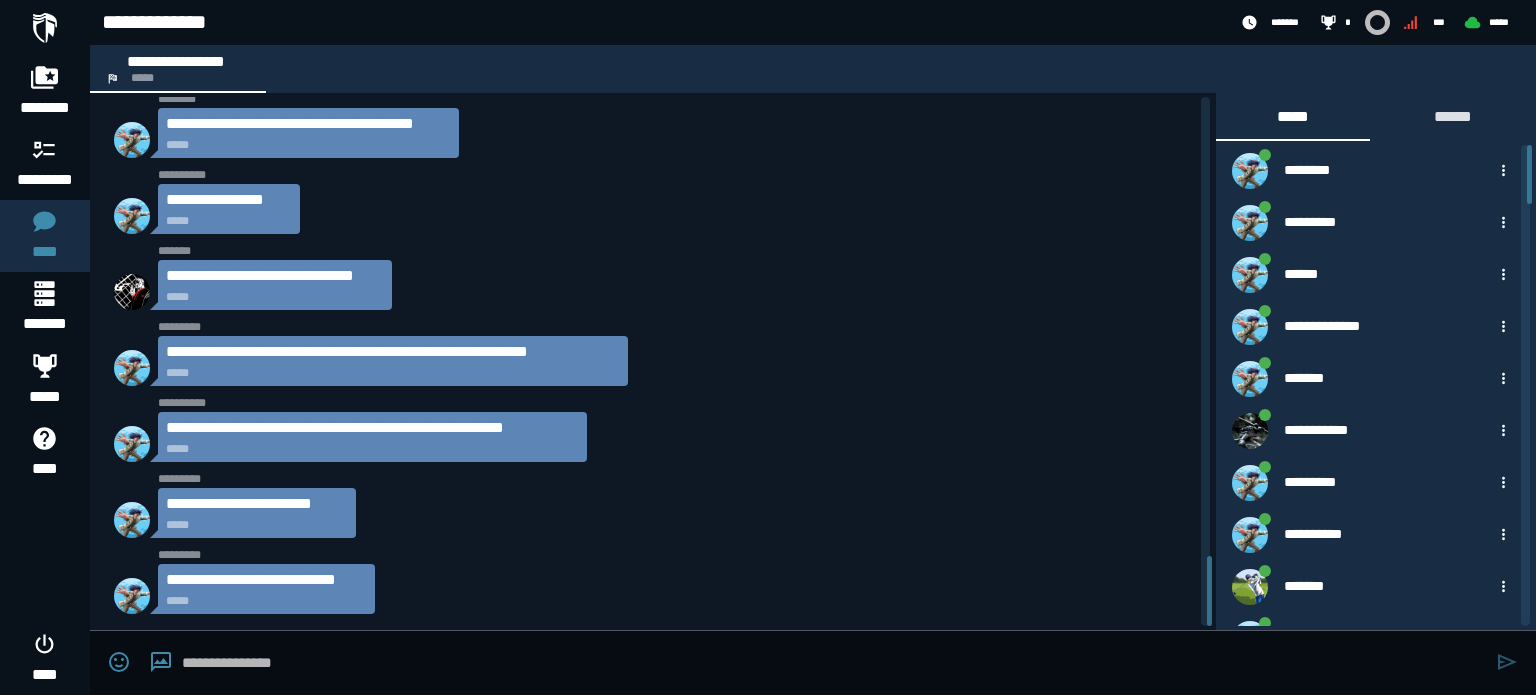 click at bounding box center [834, 663] 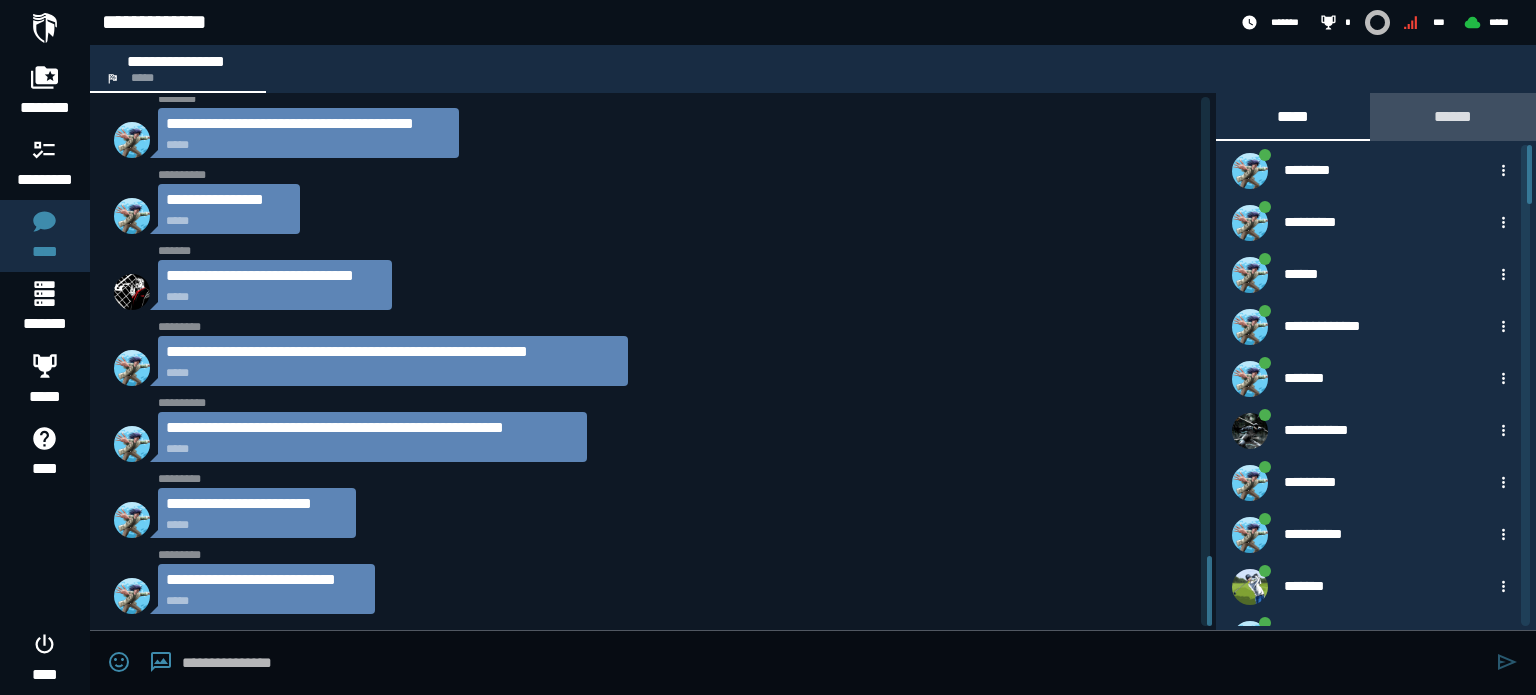 click on "******" at bounding box center (1453, 116) 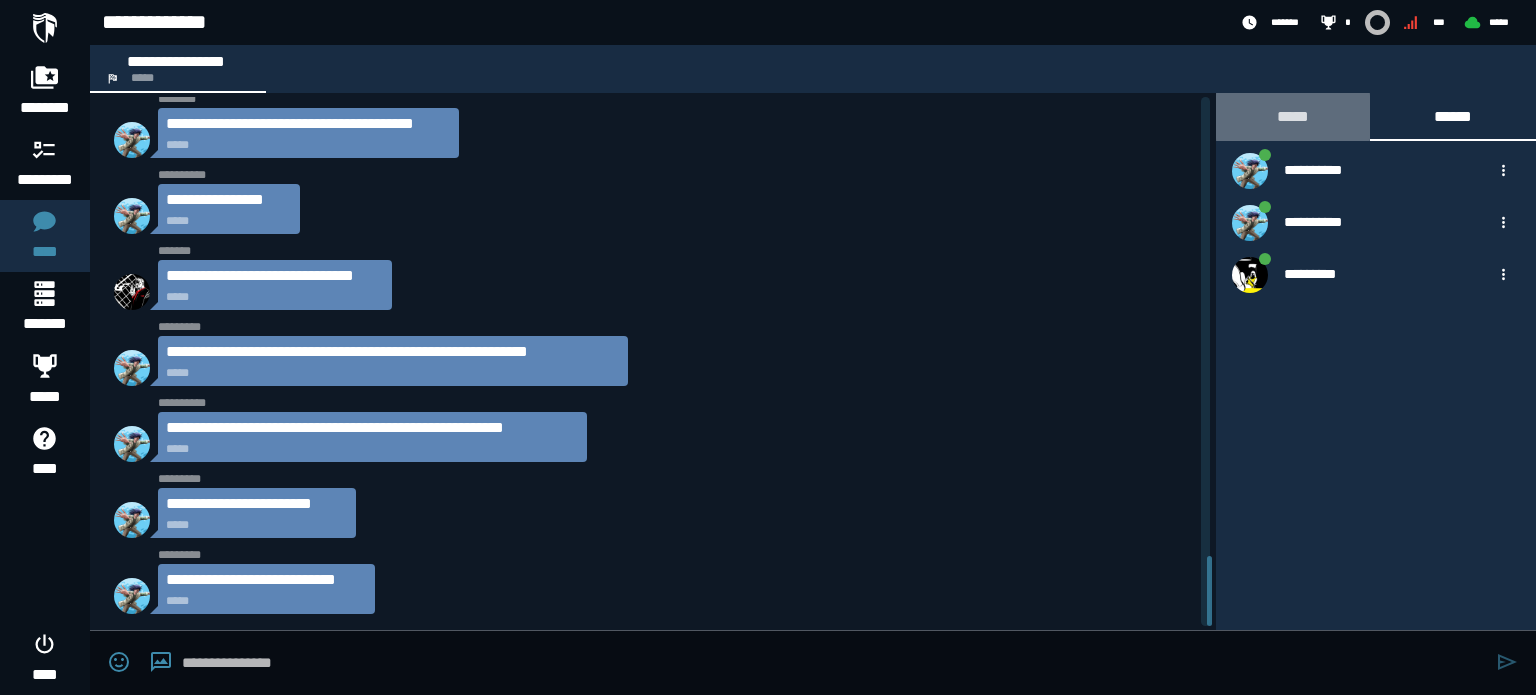 click on "*****" 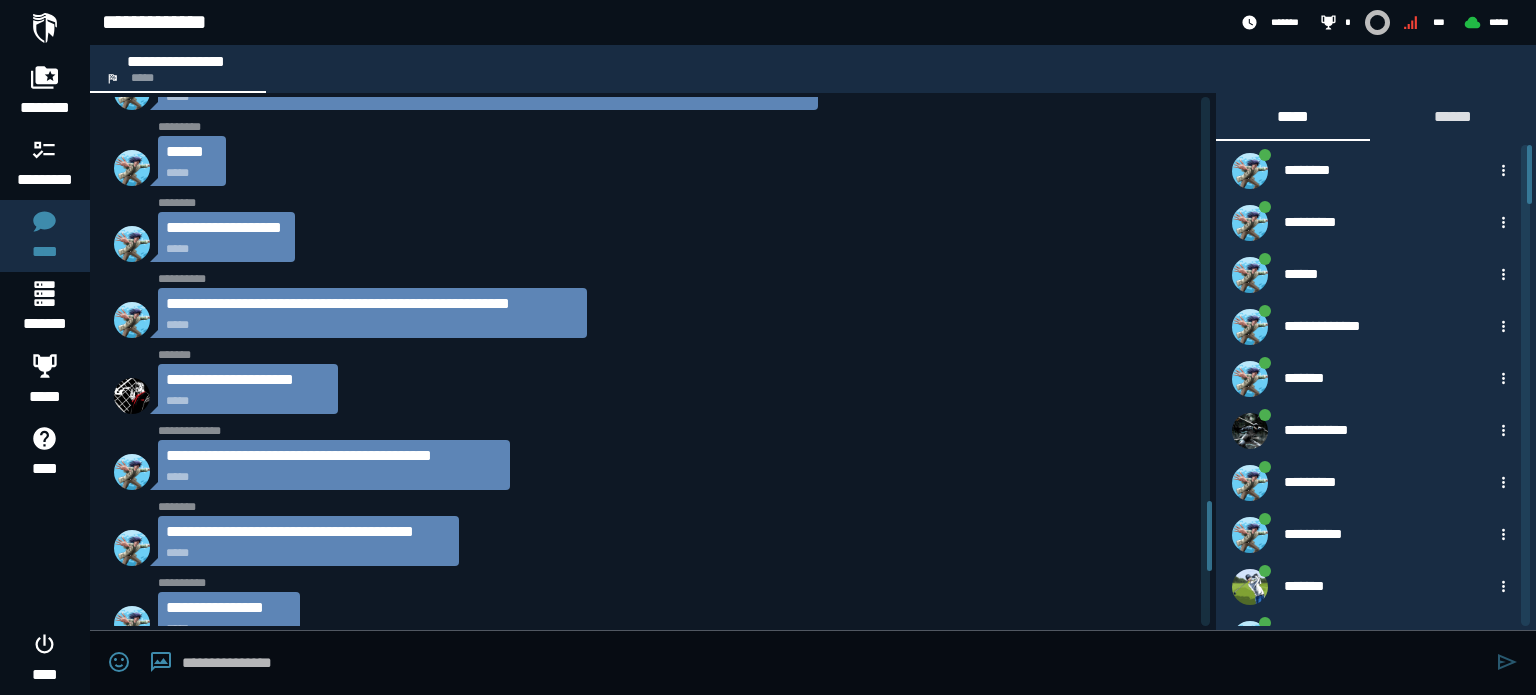 scroll, scrollTop: 3020, scrollLeft: 0, axis: vertical 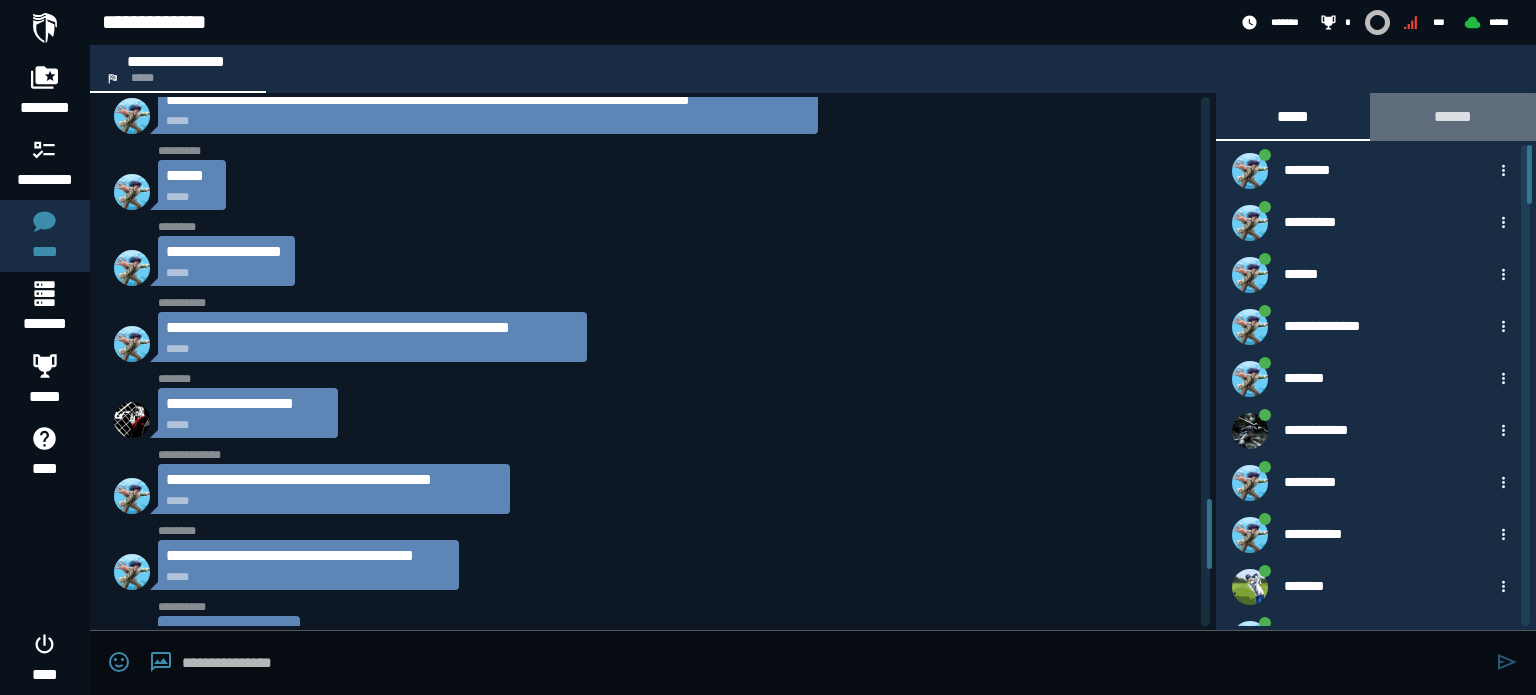click on "******" at bounding box center [1453, 116] 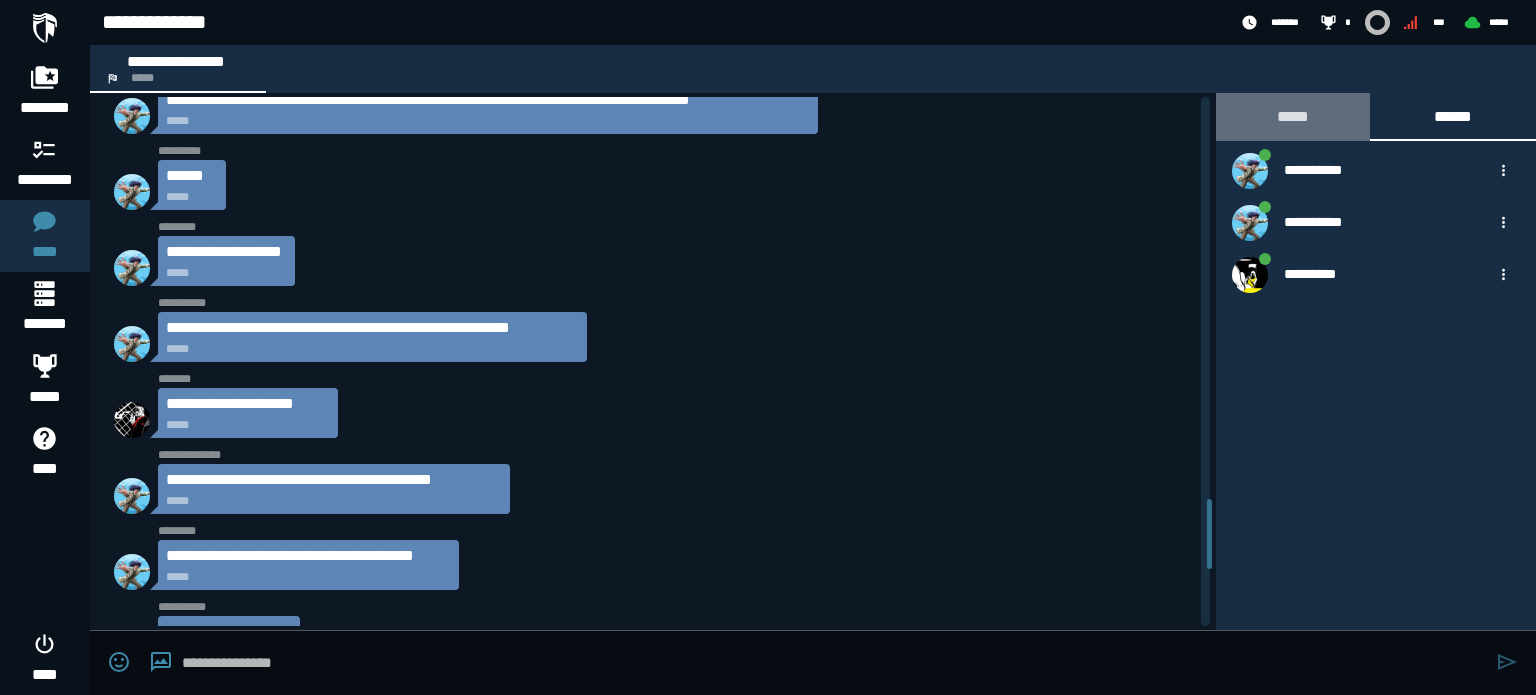 click on "*****" at bounding box center (1293, 116) 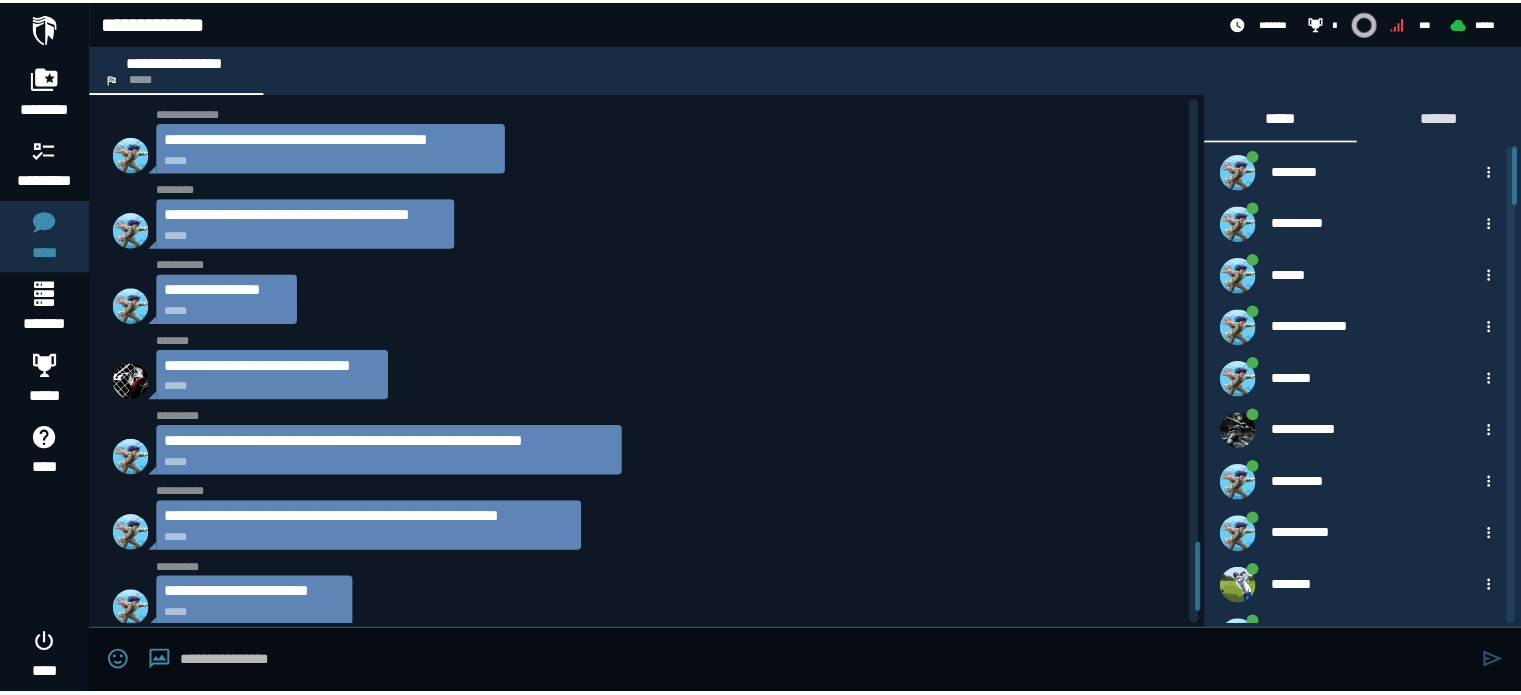 scroll, scrollTop: 3452, scrollLeft: 0, axis: vertical 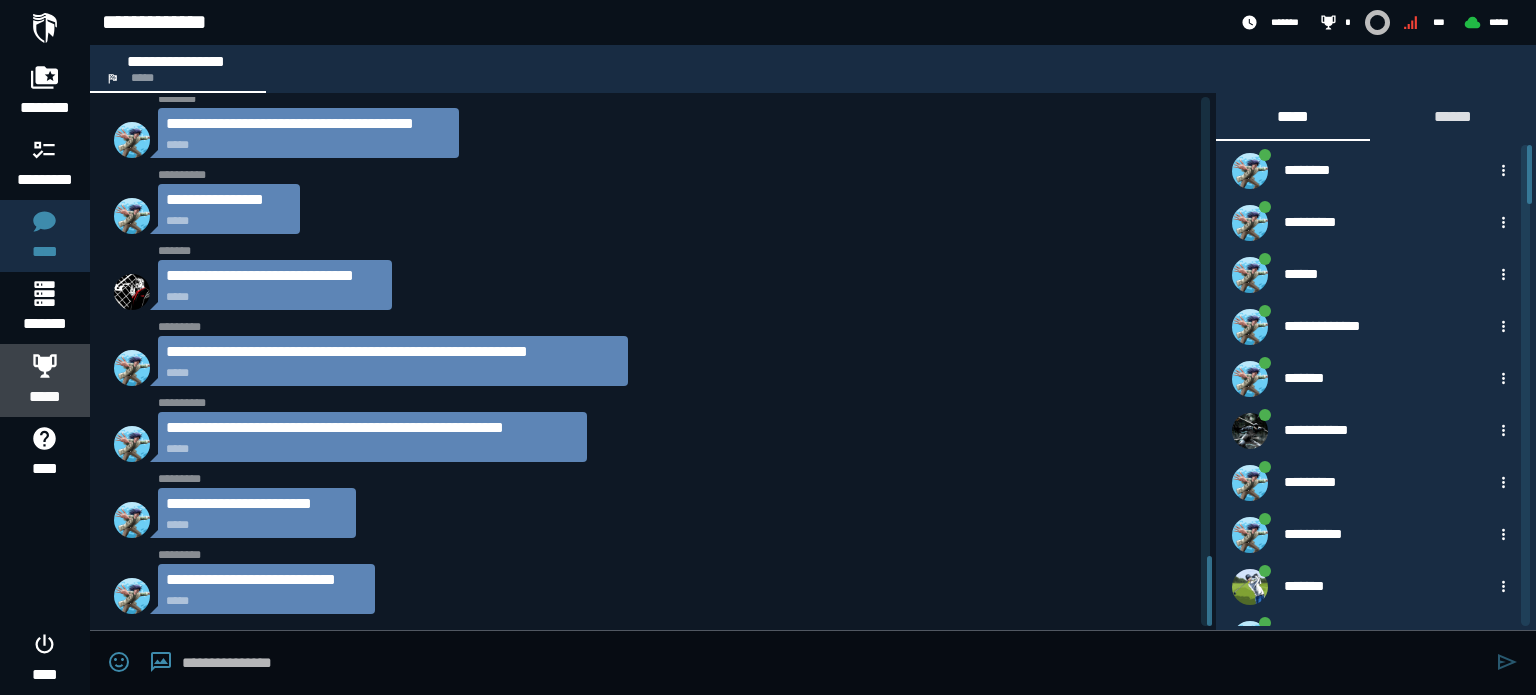 click on "*****" at bounding box center (45, 397) 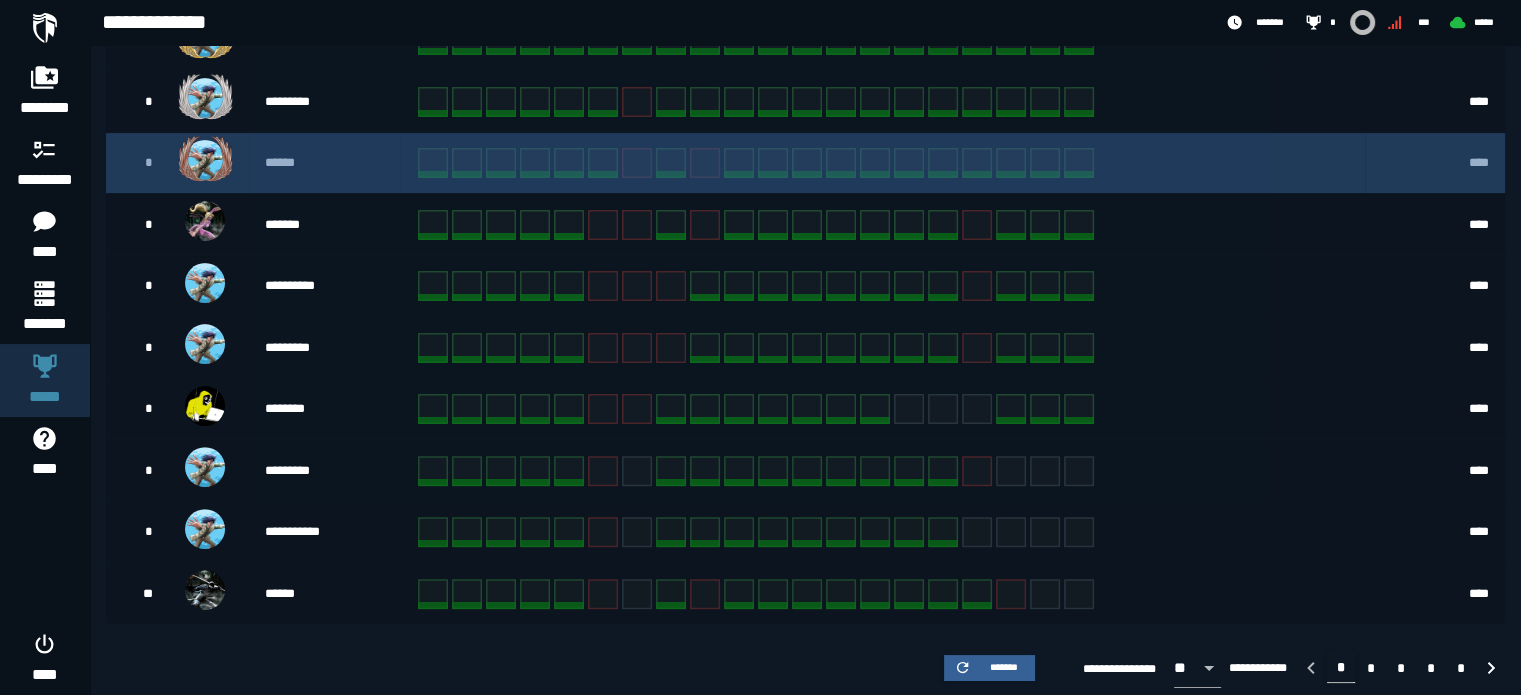 scroll, scrollTop: 512, scrollLeft: 0, axis: vertical 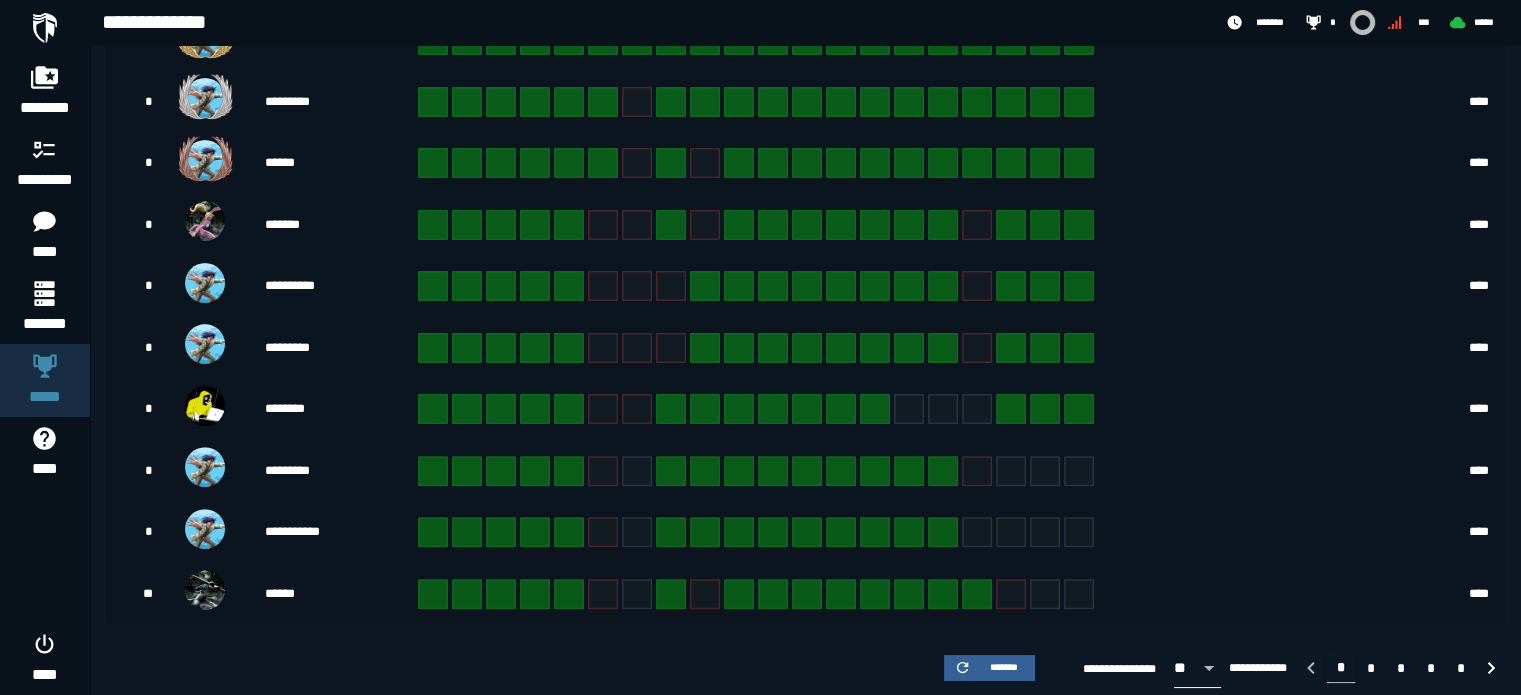 click 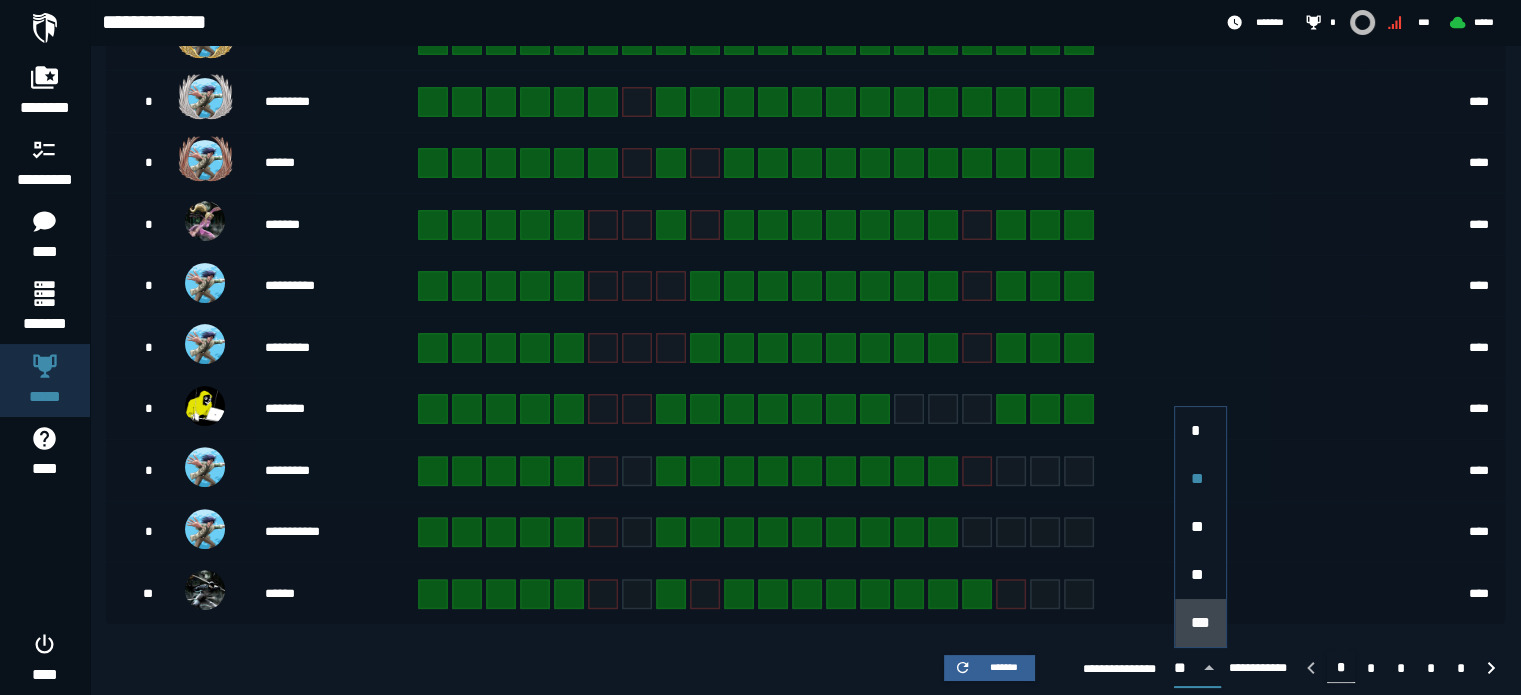 click on "***" at bounding box center [1200, 622] 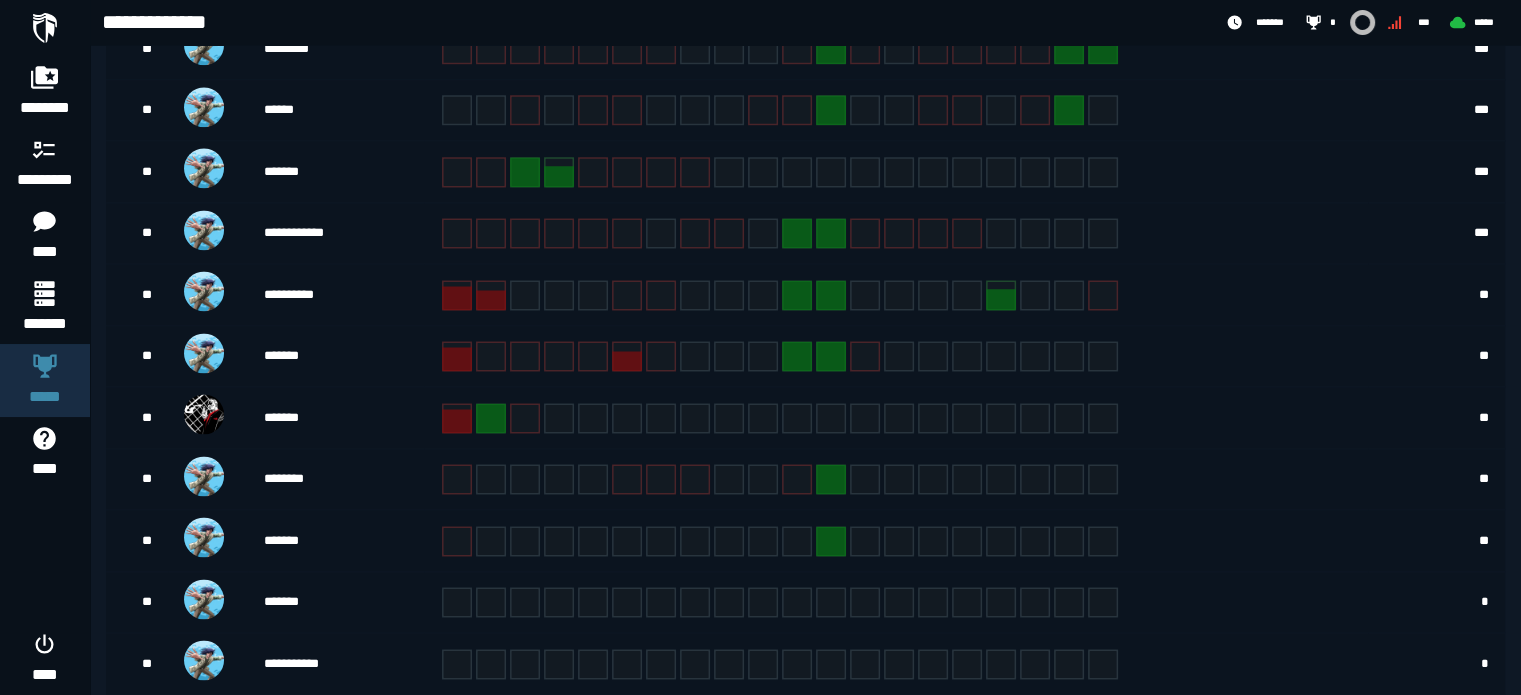 scroll, scrollTop: 3149, scrollLeft: 0, axis: vertical 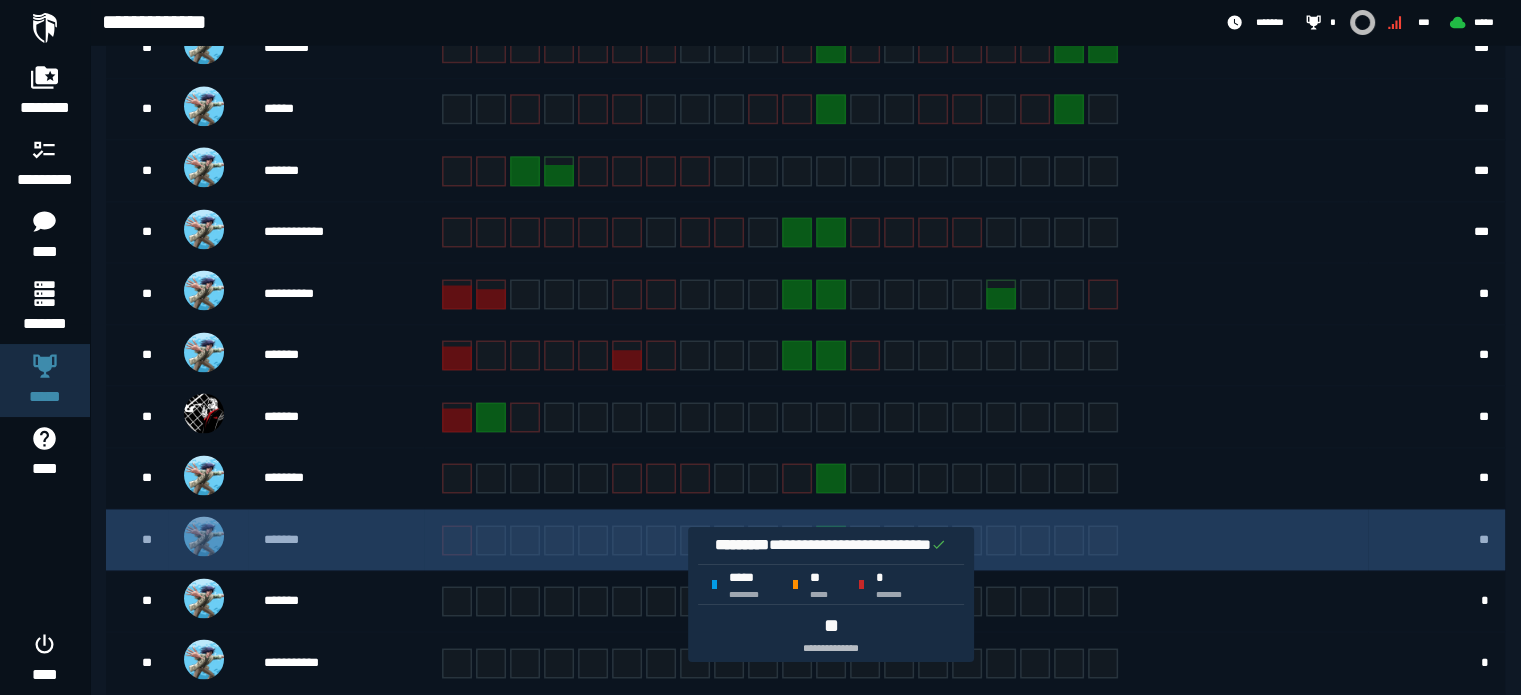 click 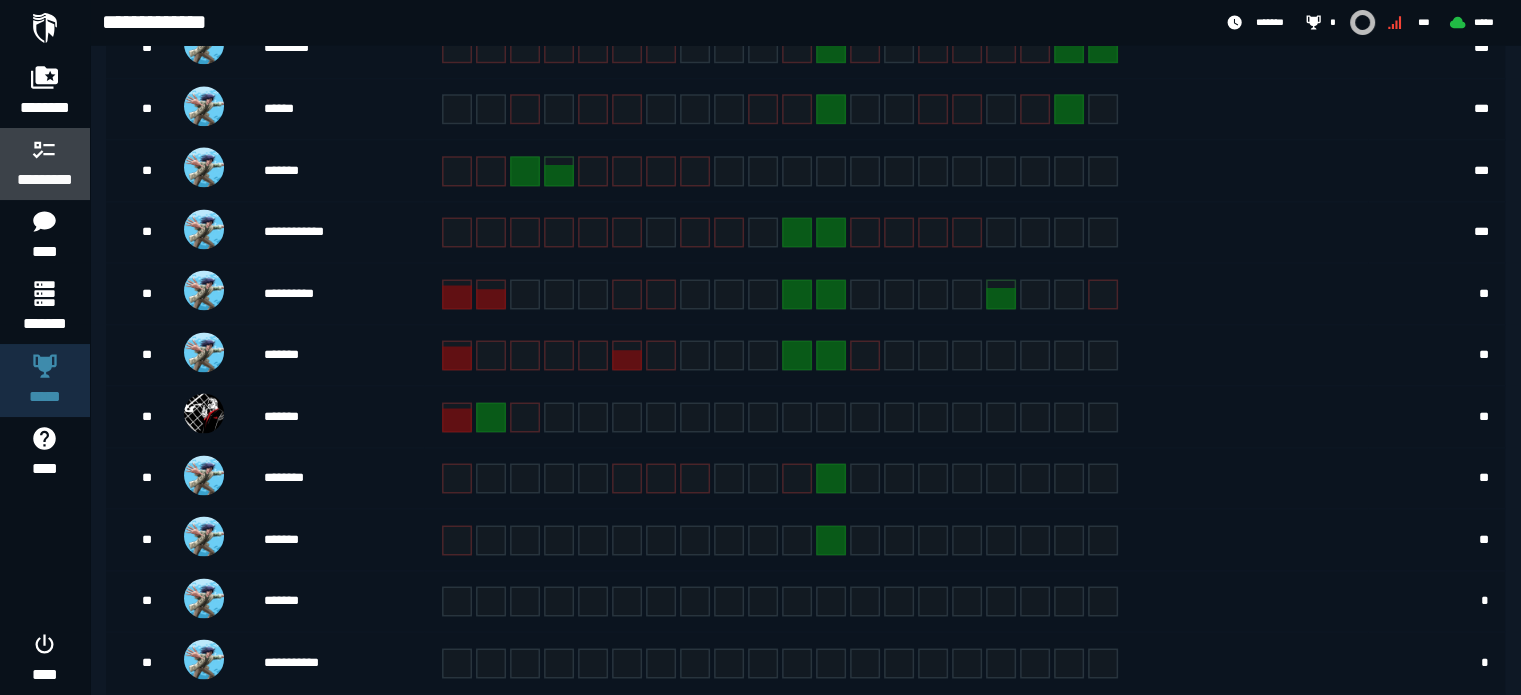 click on "*********" at bounding box center (45, 180) 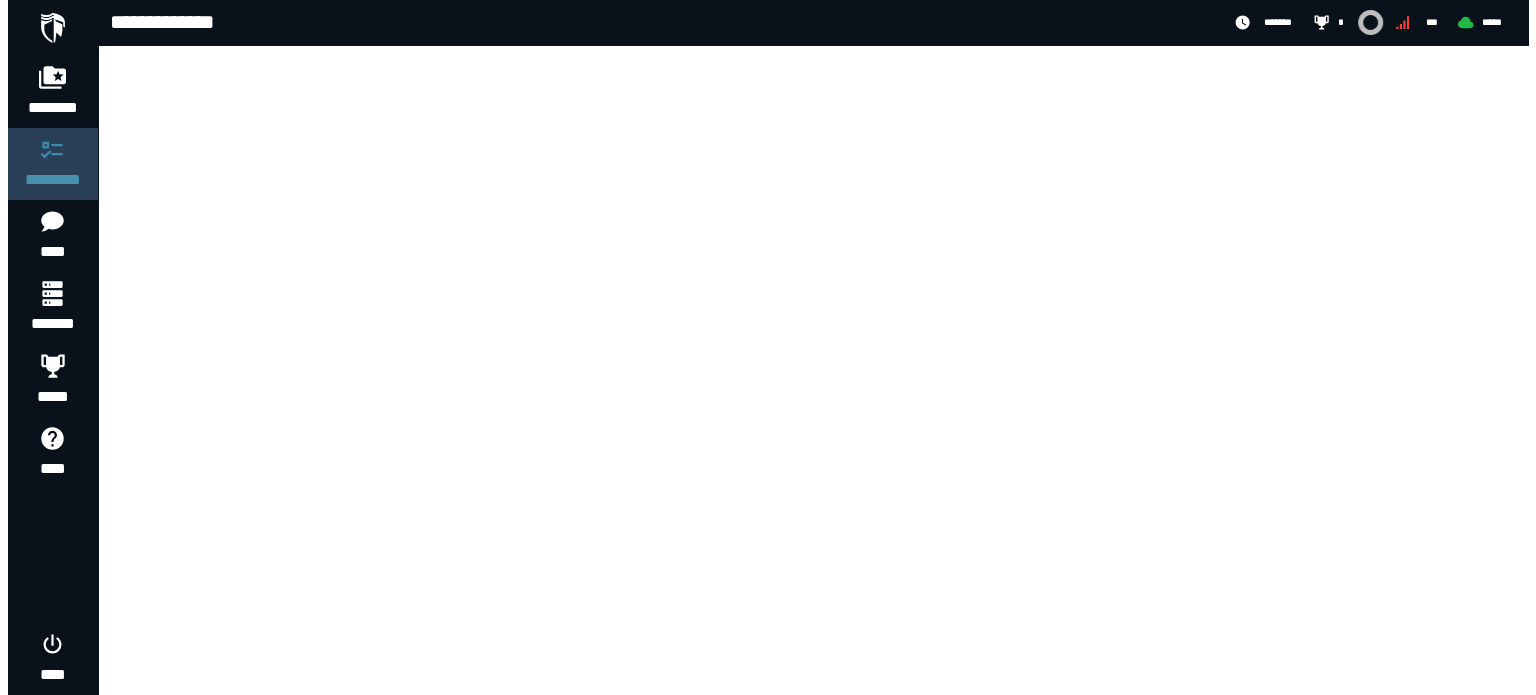 scroll, scrollTop: 0, scrollLeft: 0, axis: both 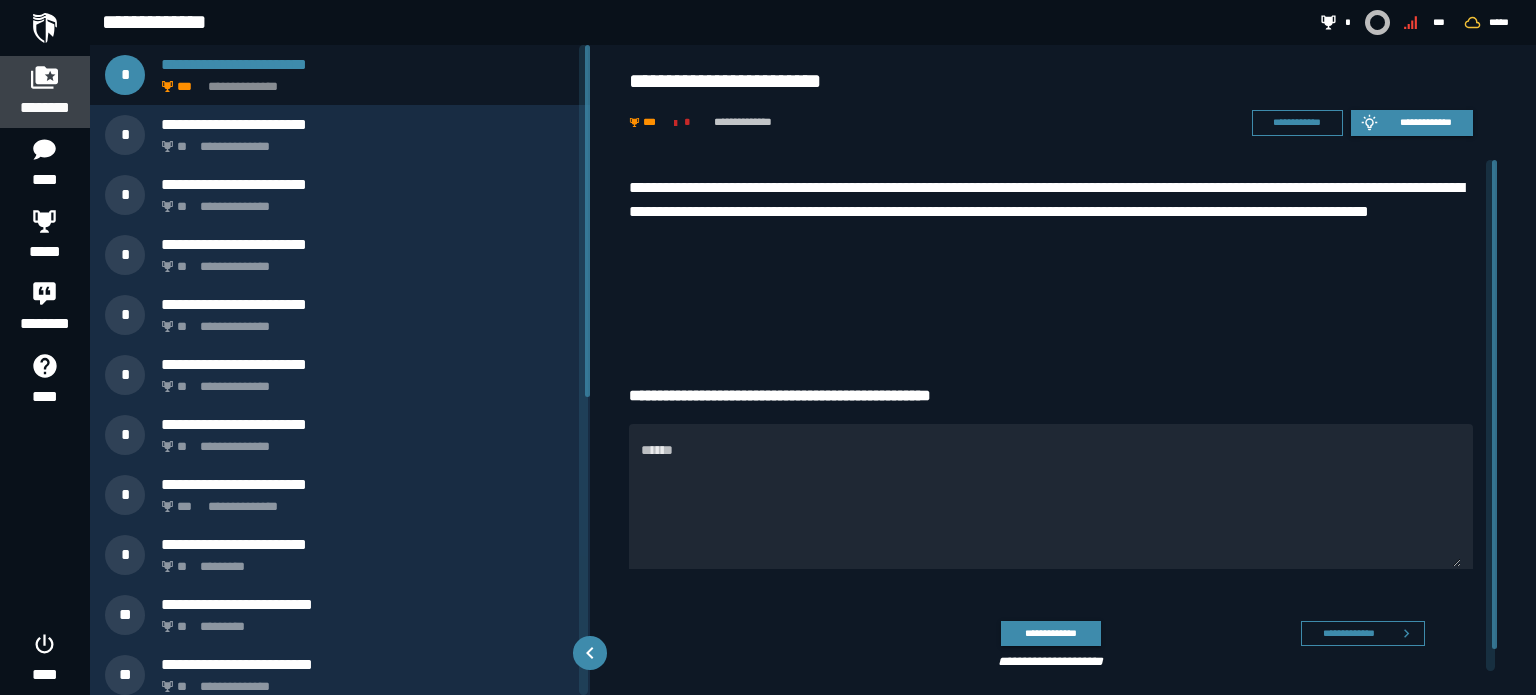 click 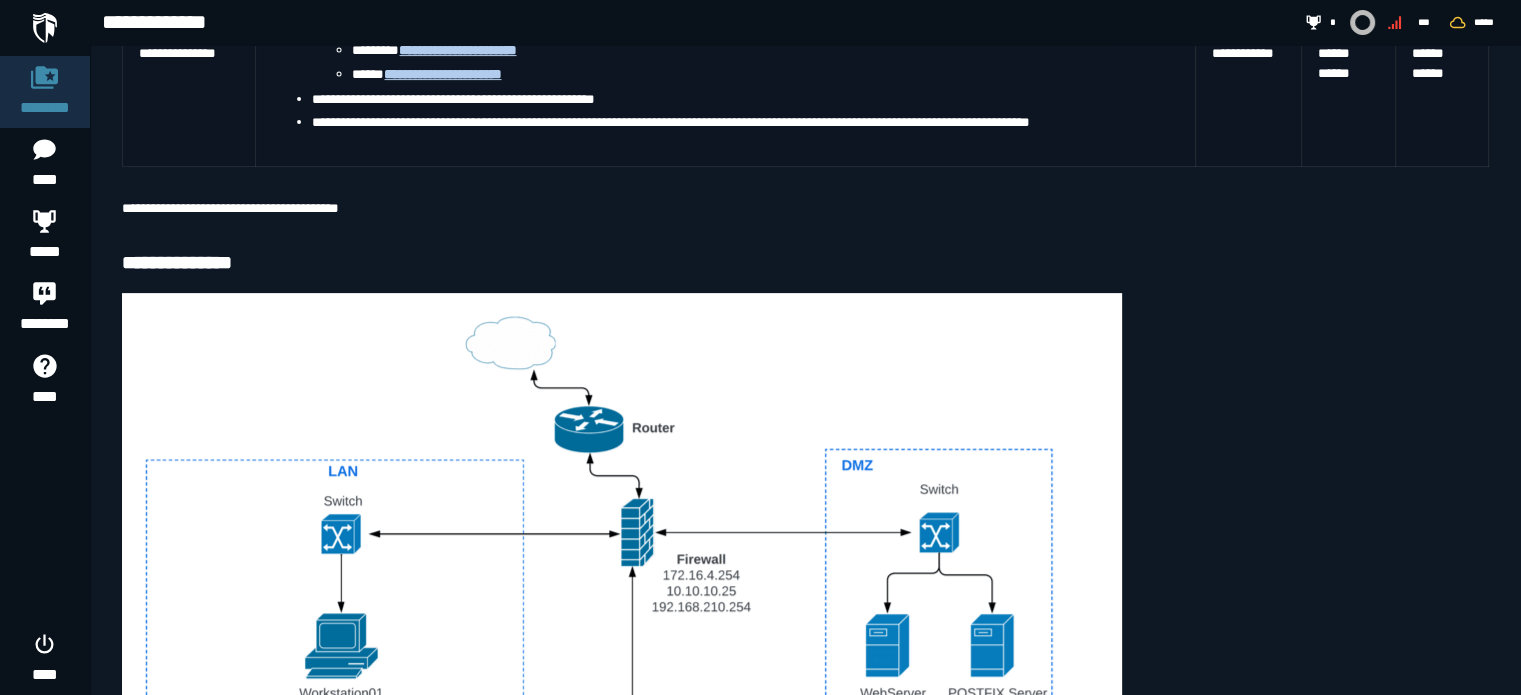 scroll, scrollTop: 667, scrollLeft: 0, axis: vertical 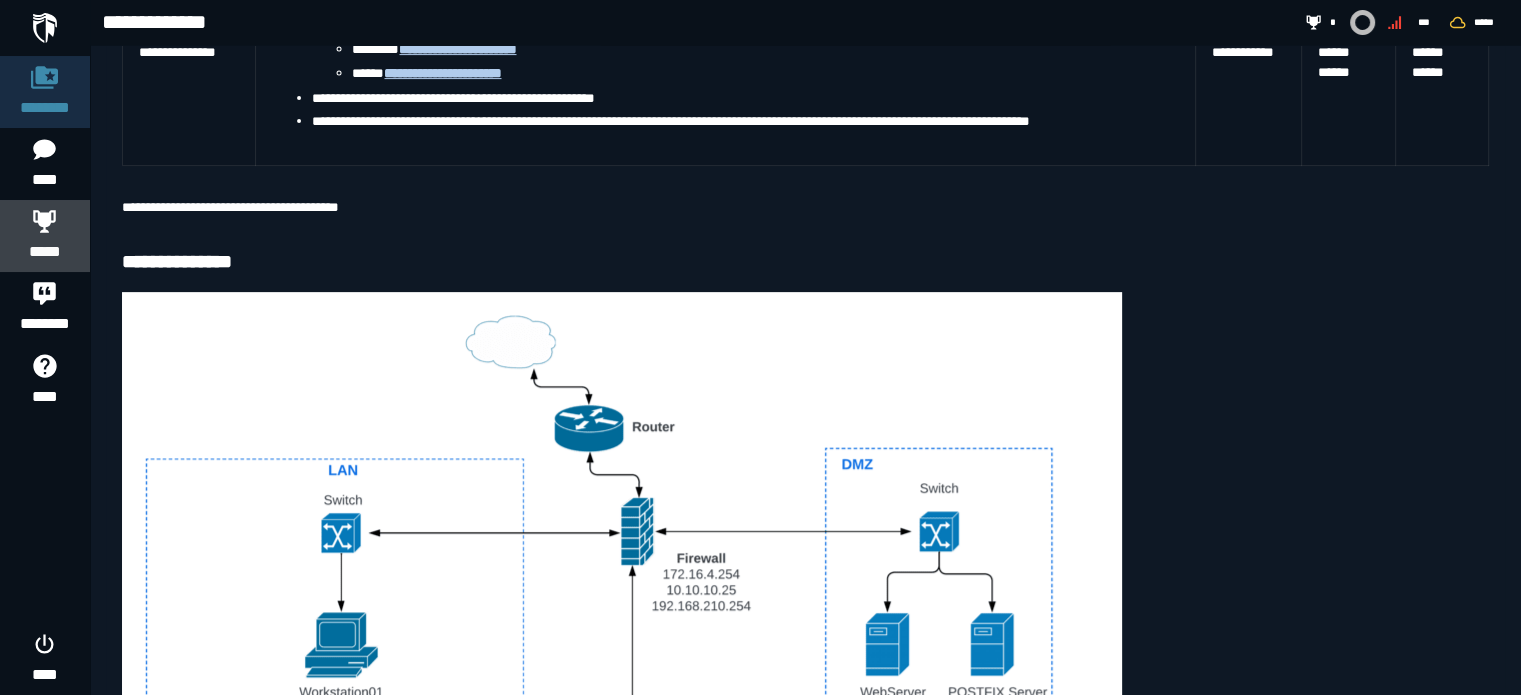 click on "*****" at bounding box center [45, 252] 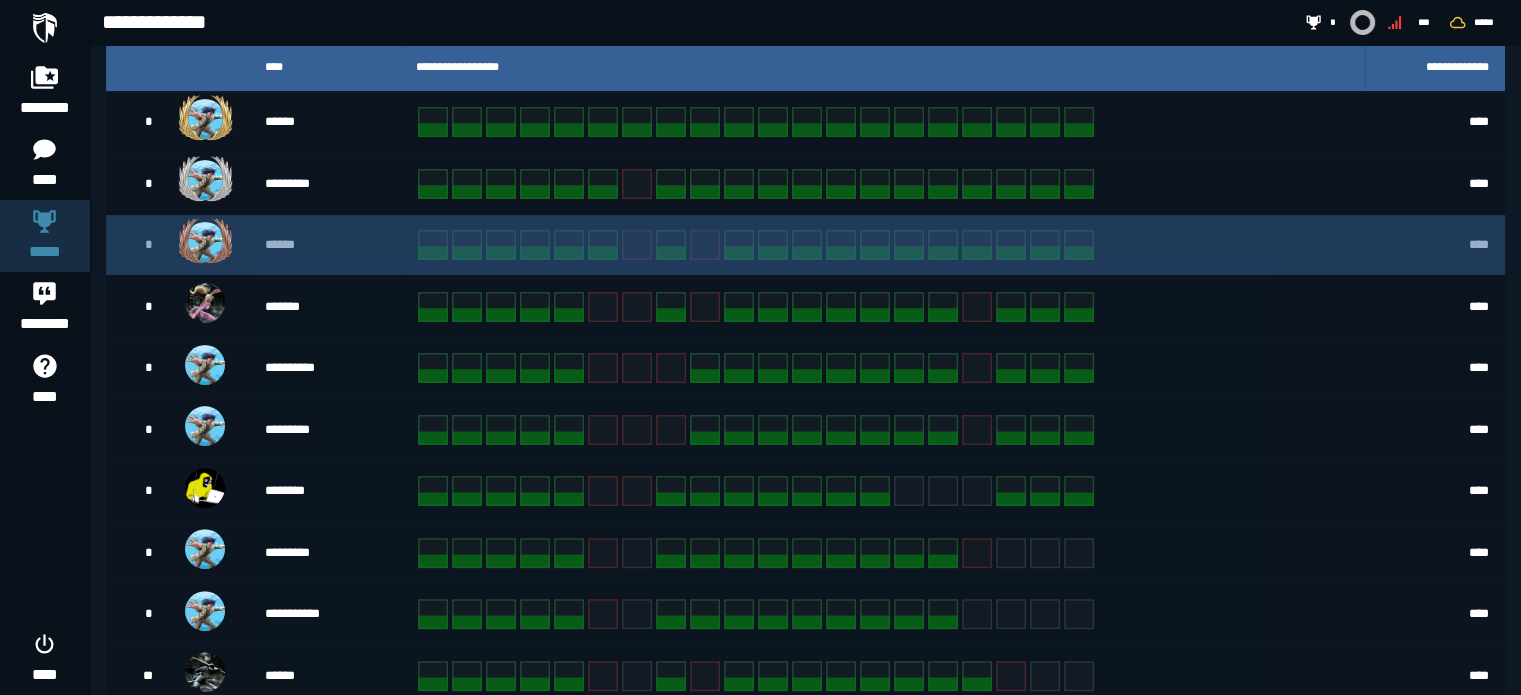 scroll, scrollTop: 512, scrollLeft: 0, axis: vertical 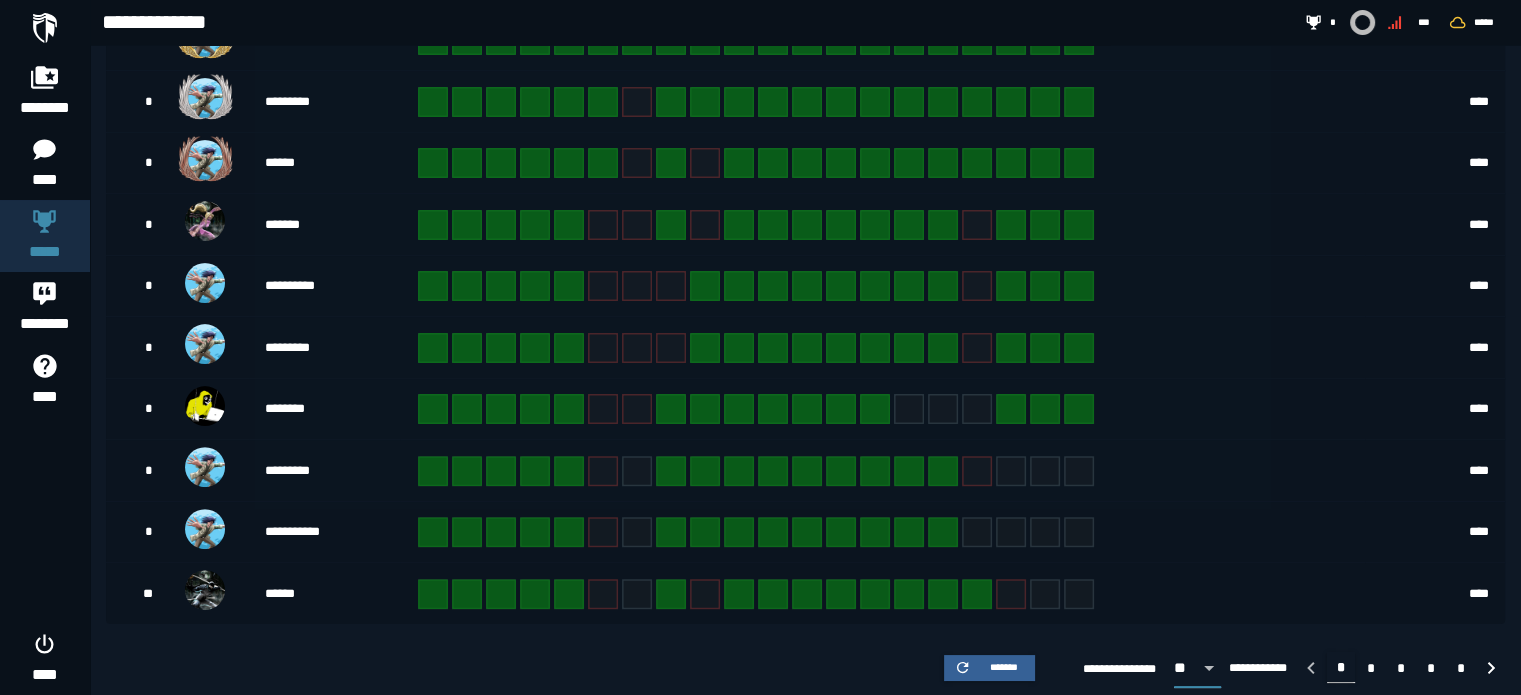 click 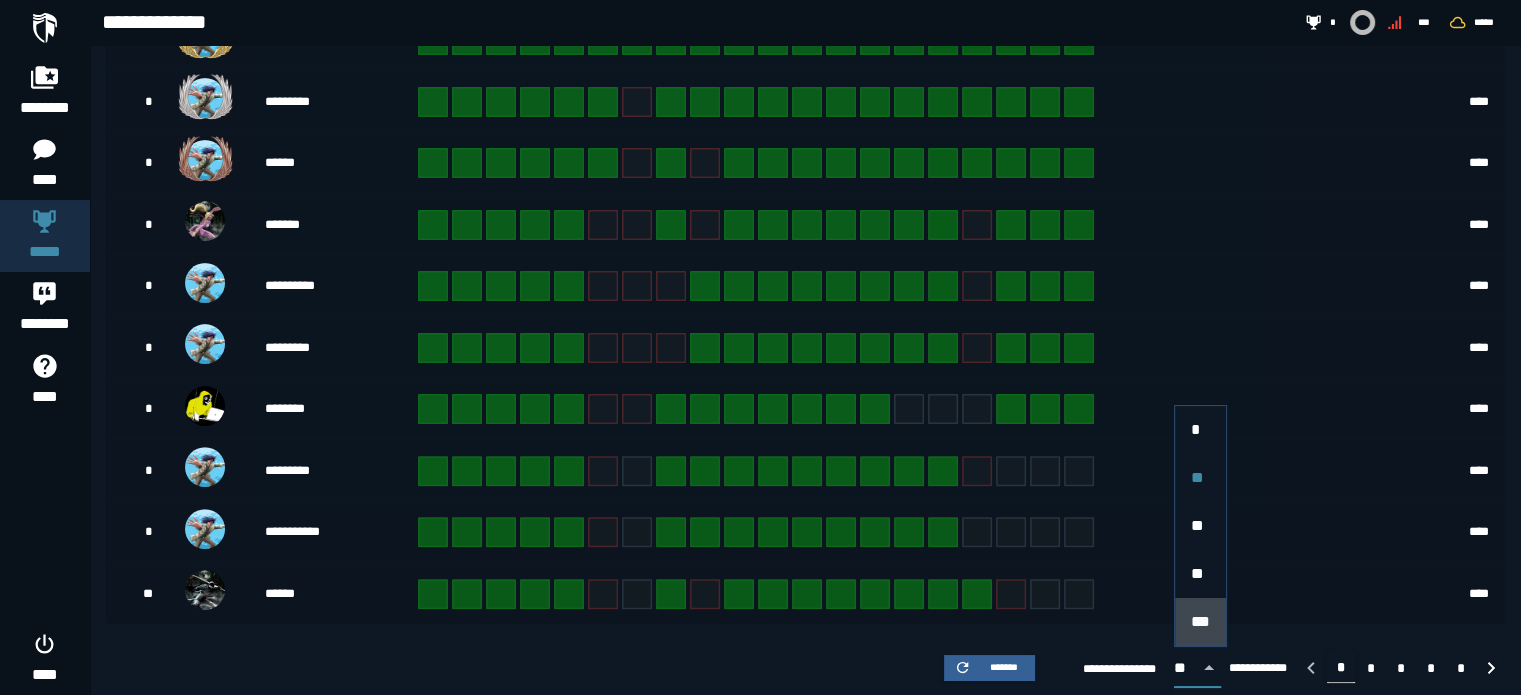 click on "***" at bounding box center (1200, 622) 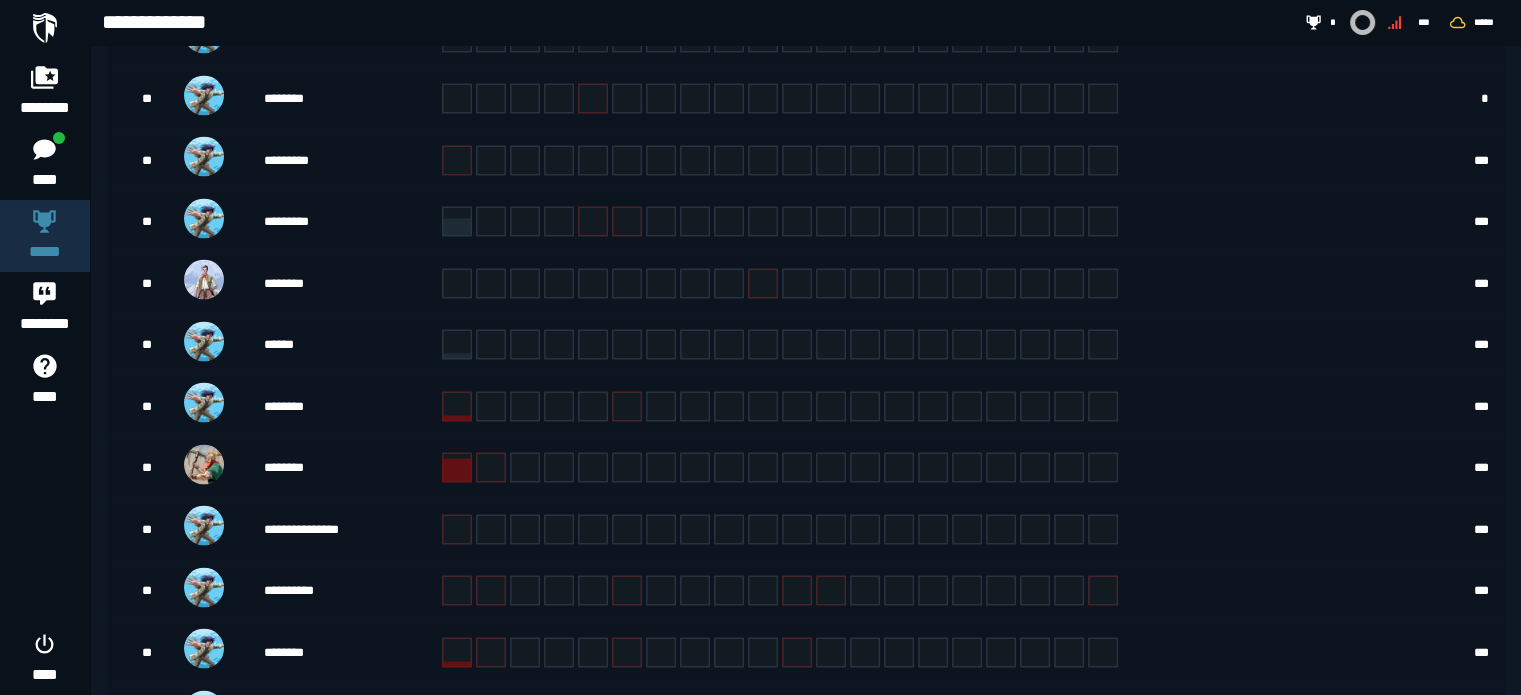 scroll, scrollTop: 4458, scrollLeft: 0, axis: vertical 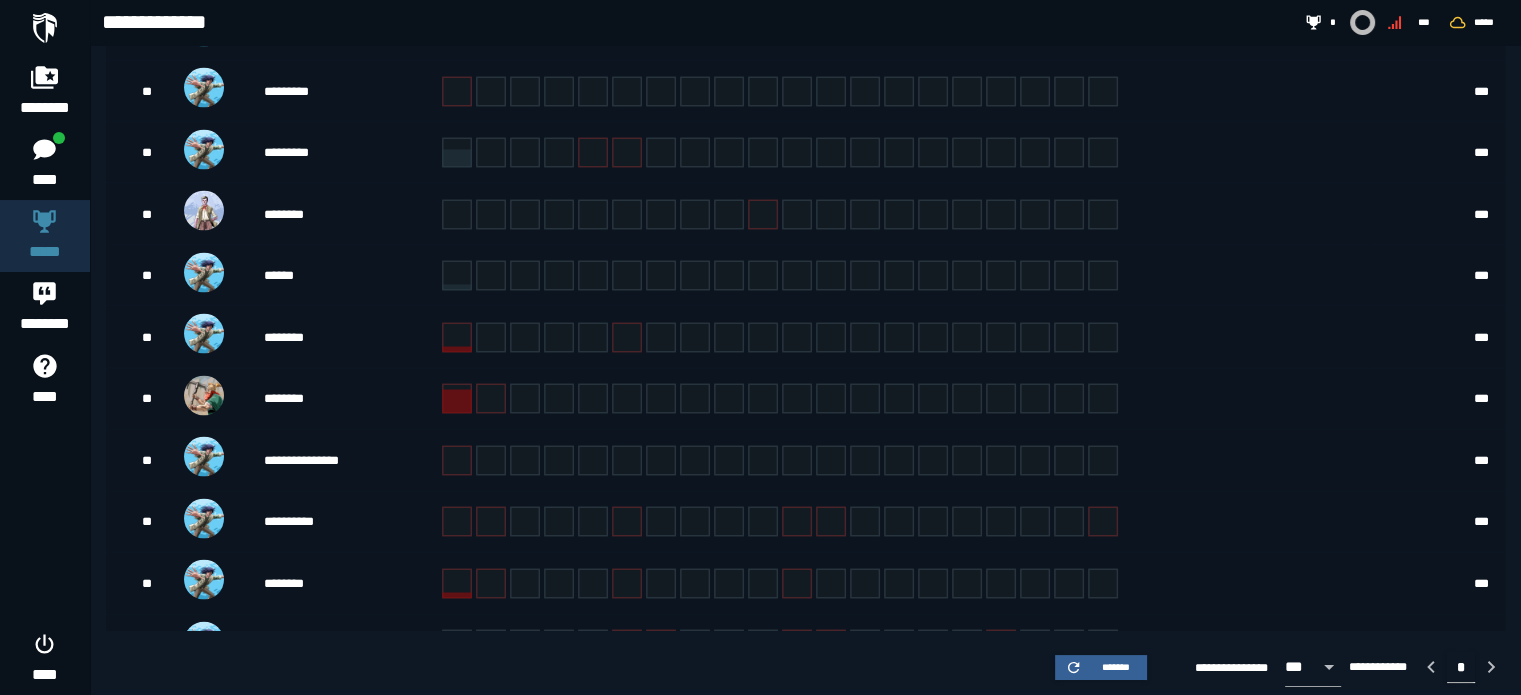 click on "**********" 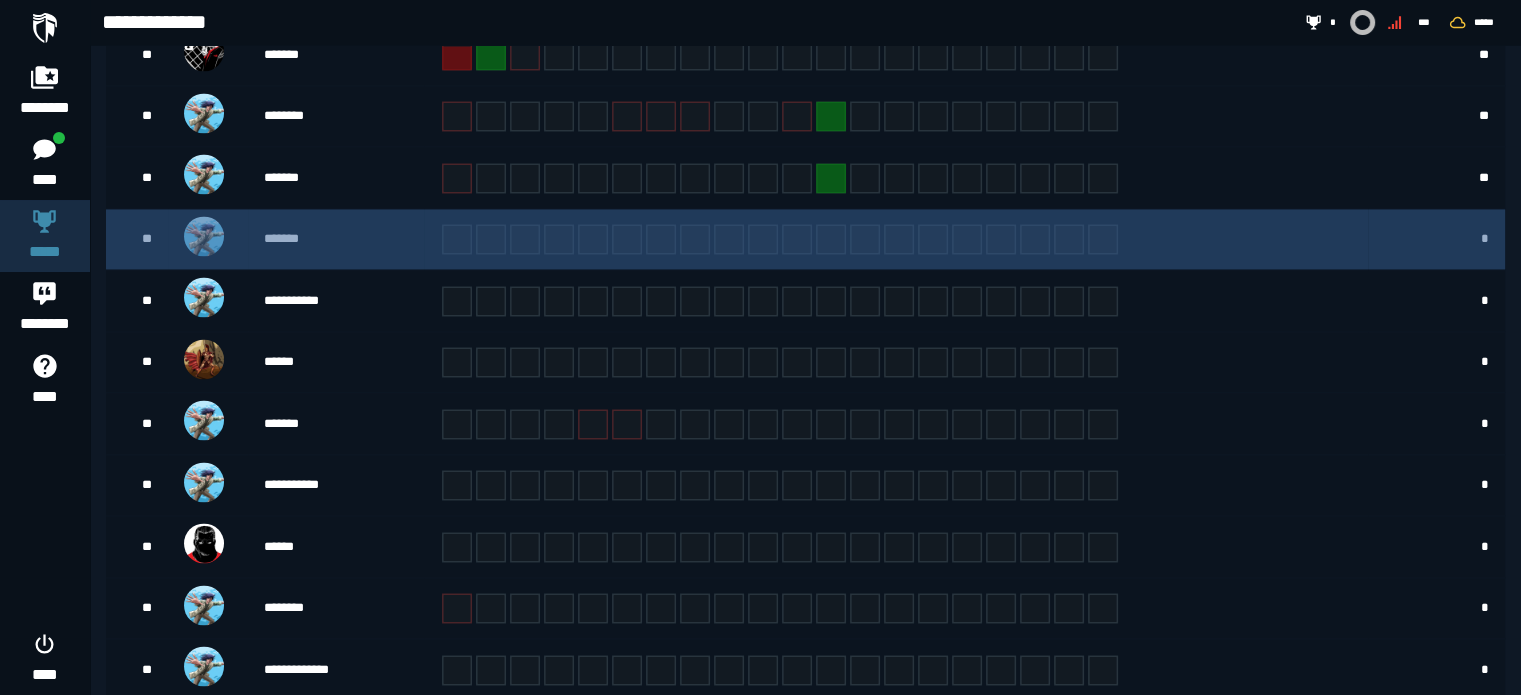scroll, scrollTop: 3509, scrollLeft: 0, axis: vertical 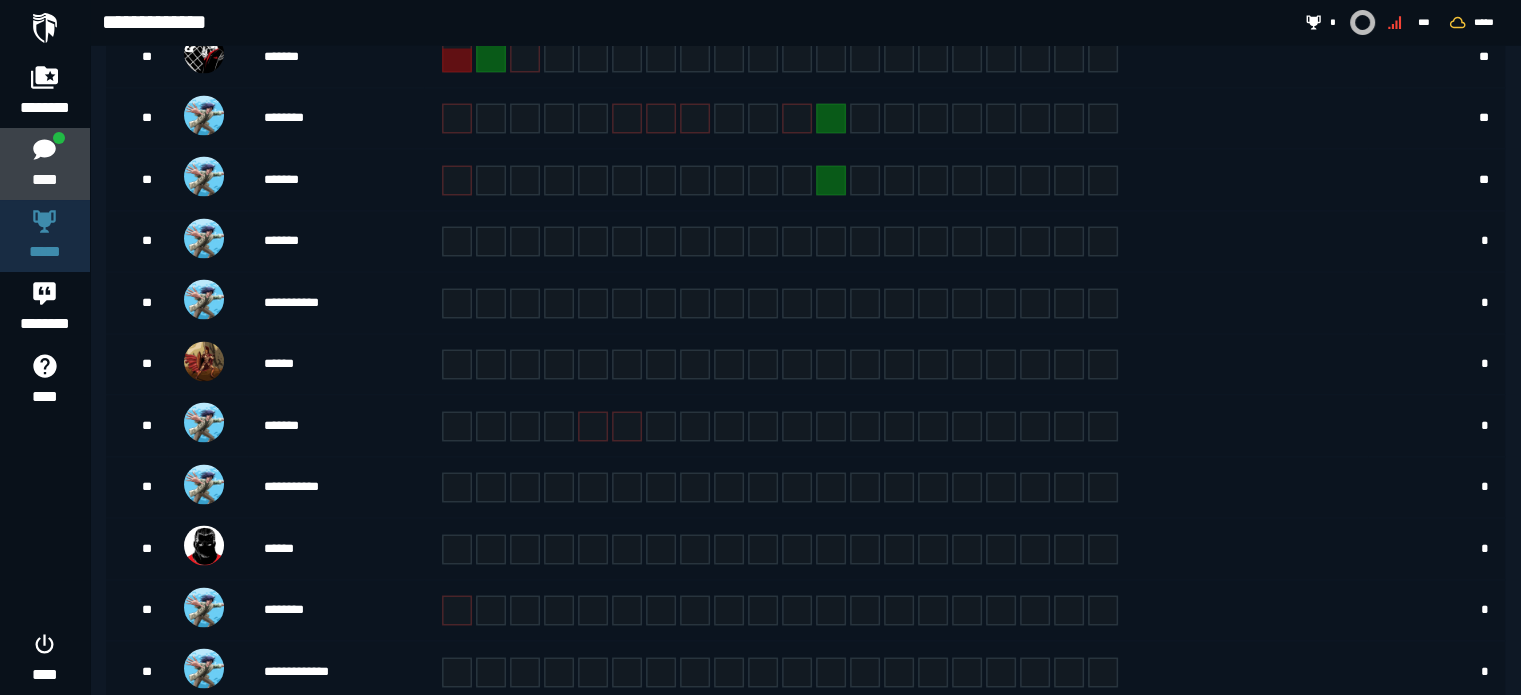 click 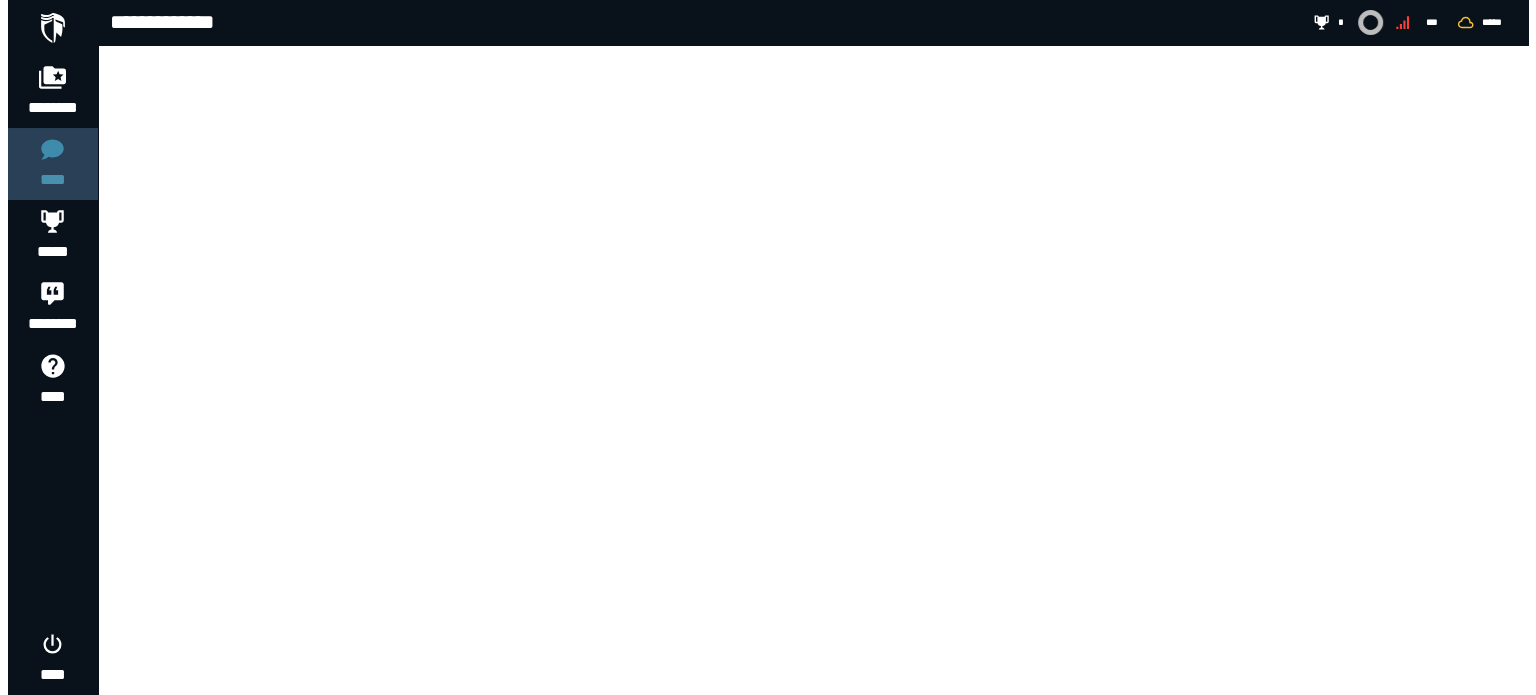 scroll, scrollTop: 0, scrollLeft: 0, axis: both 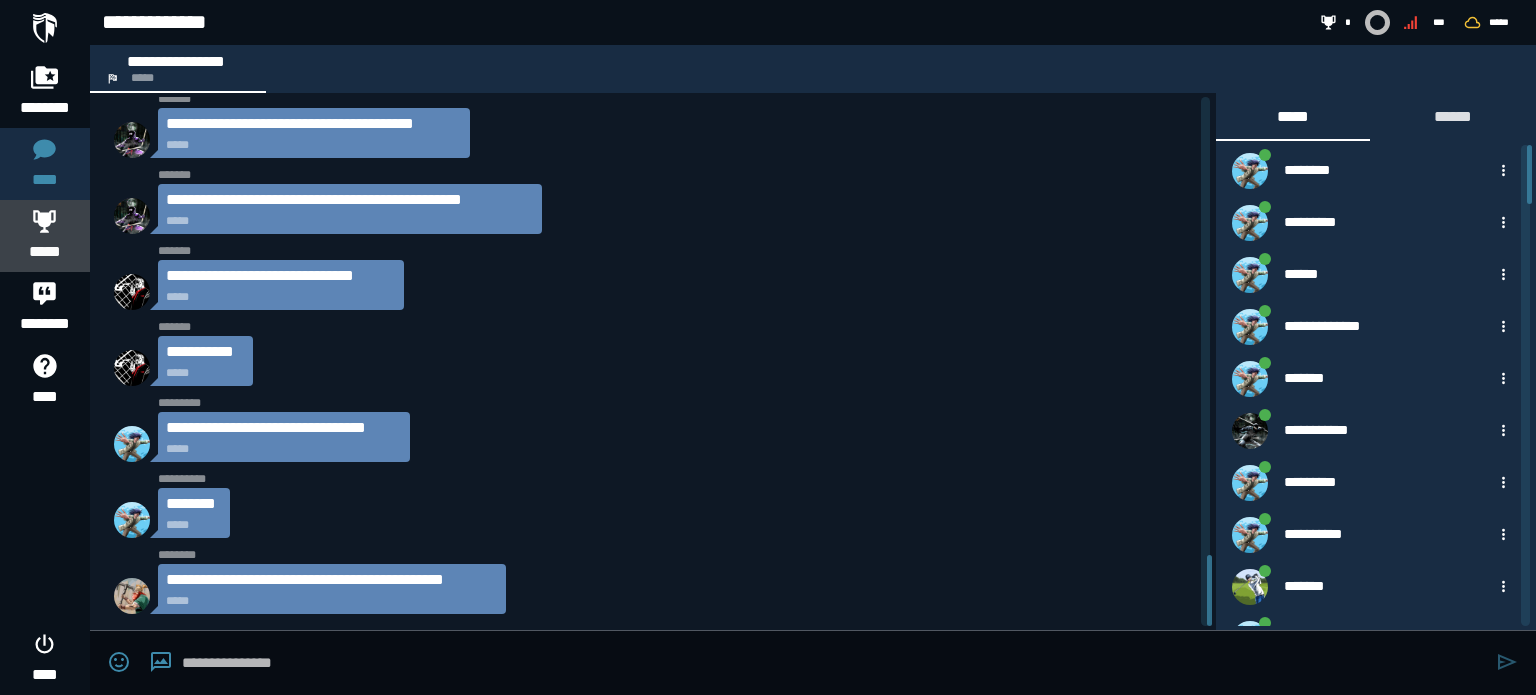 click 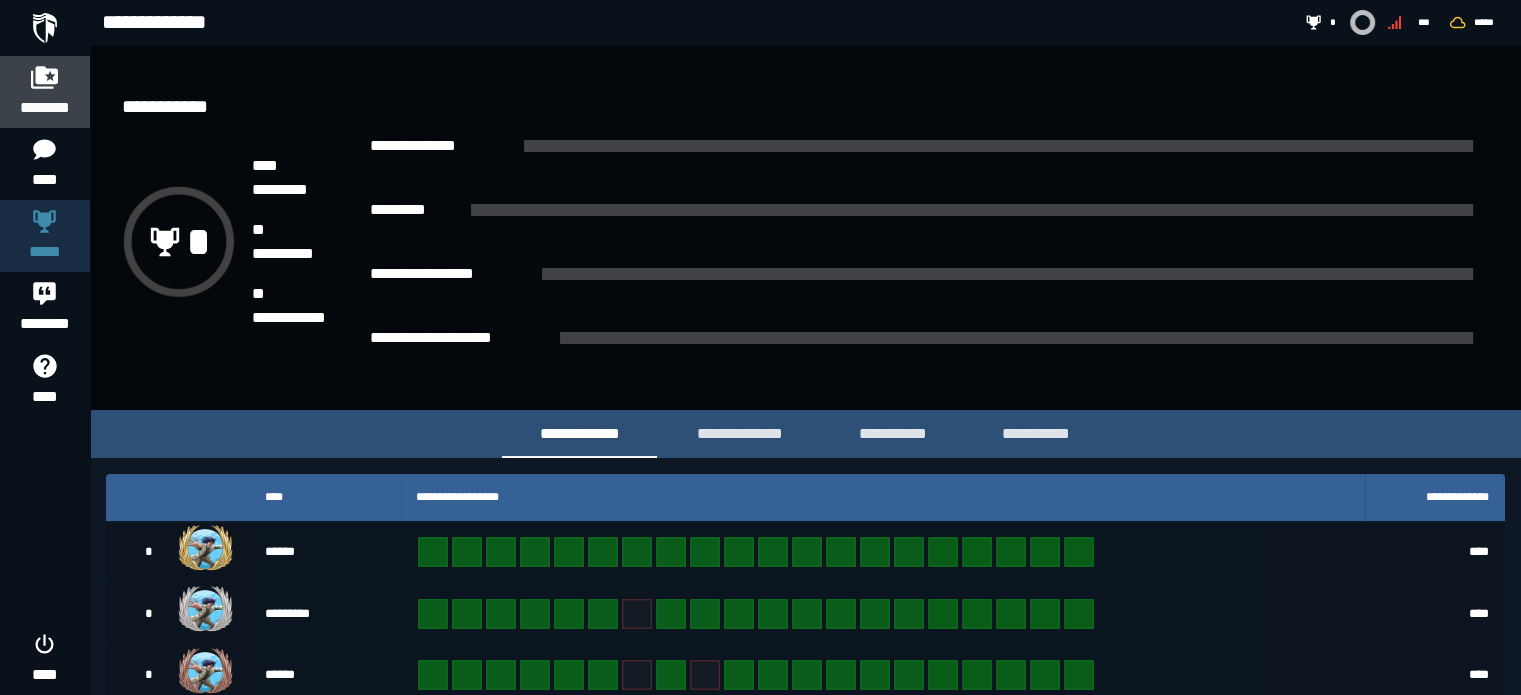 click on "********" 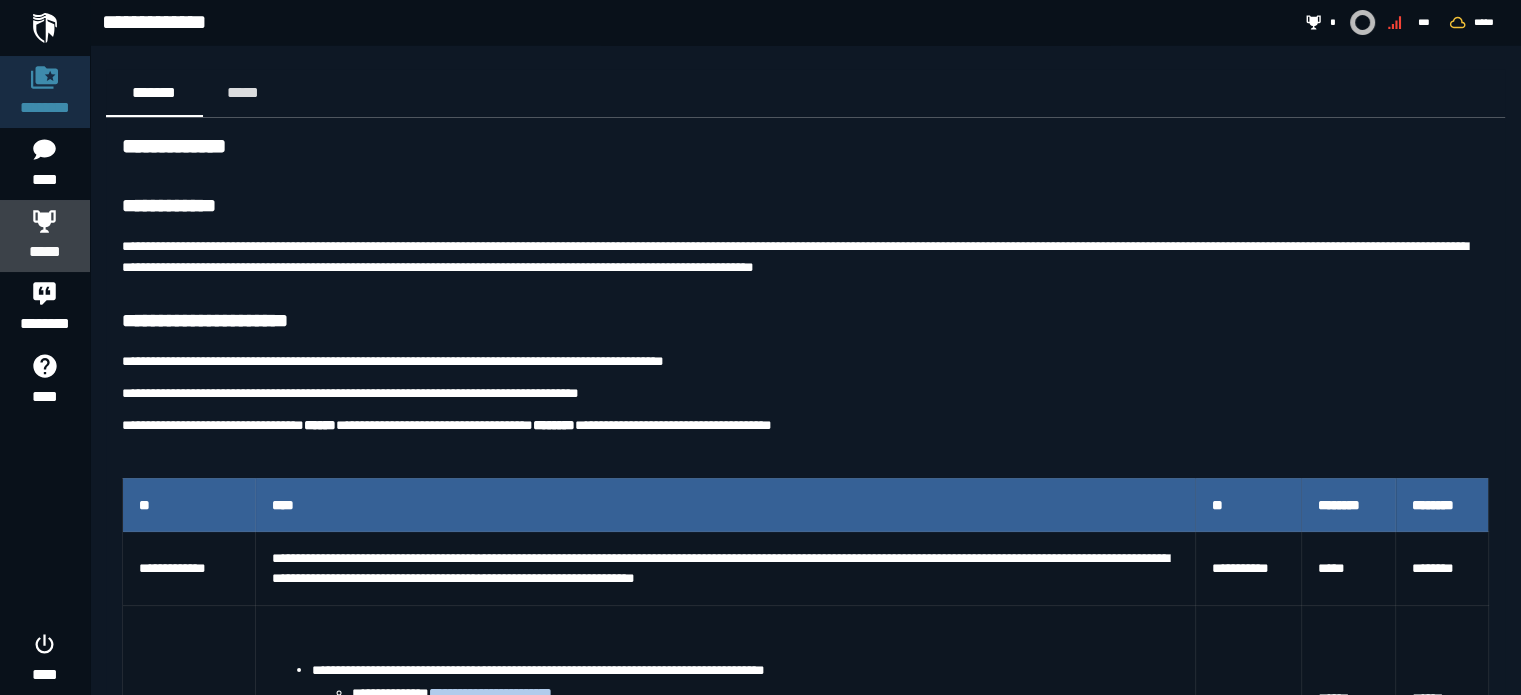 click 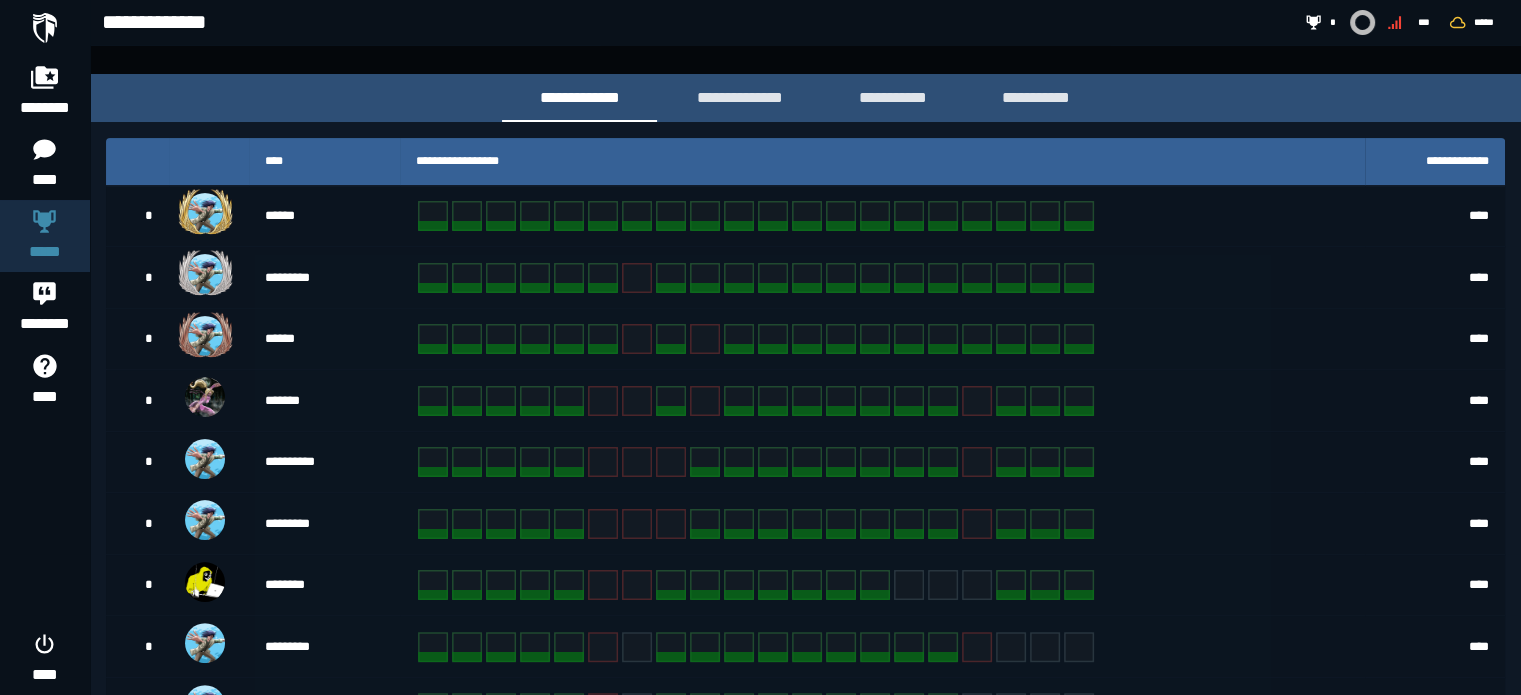 scroll, scrollTop: 0, scrollLeft: 0, axis: both 